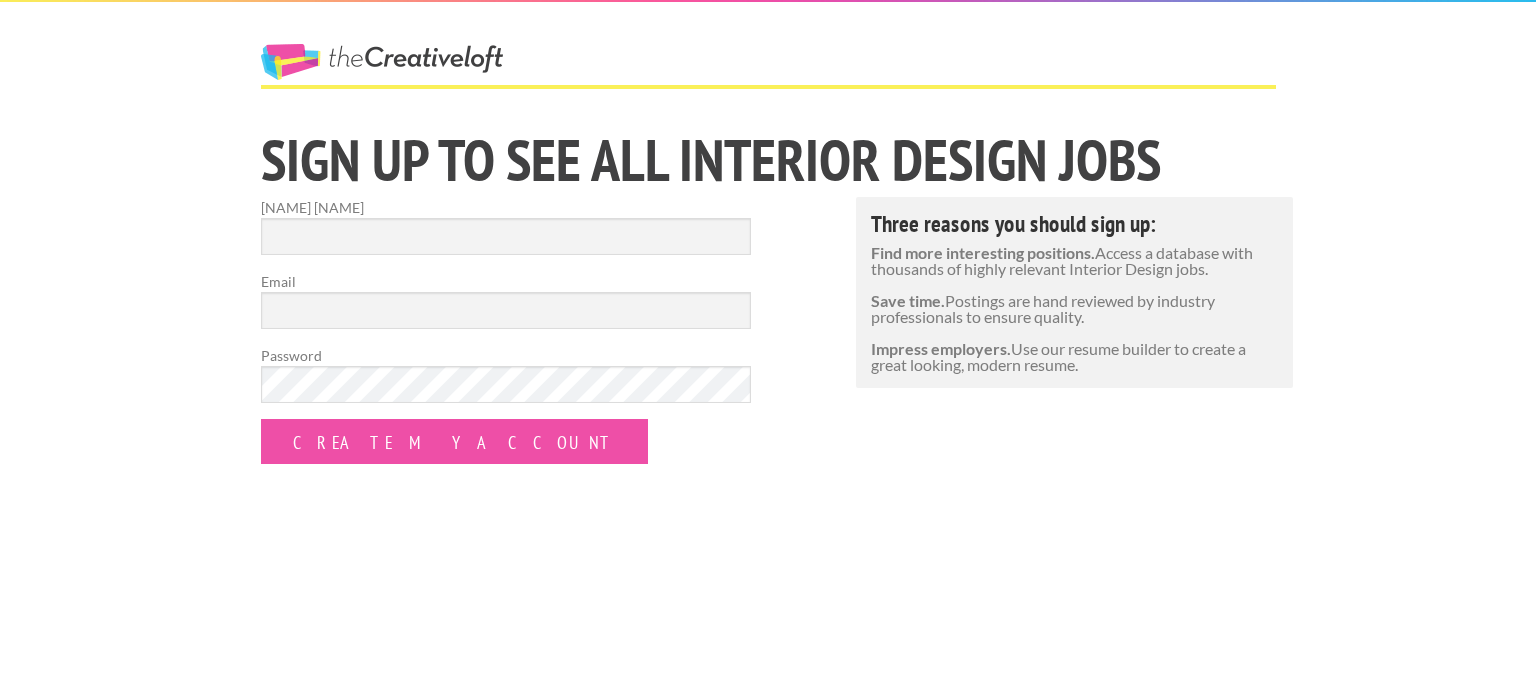 scroll, scrollTop: 0, scrollLeft: 0, axis: both 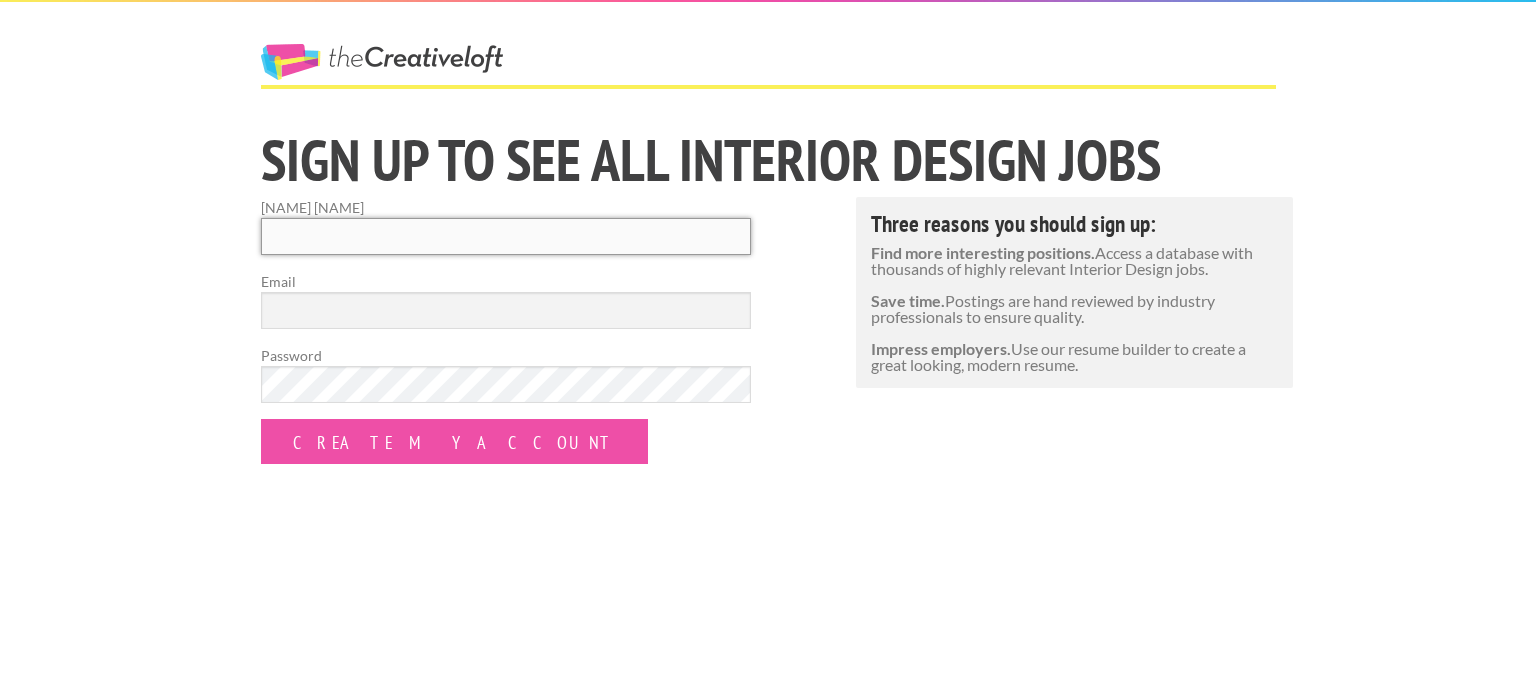 click on "Your Name" at bounding box center [506, 236] 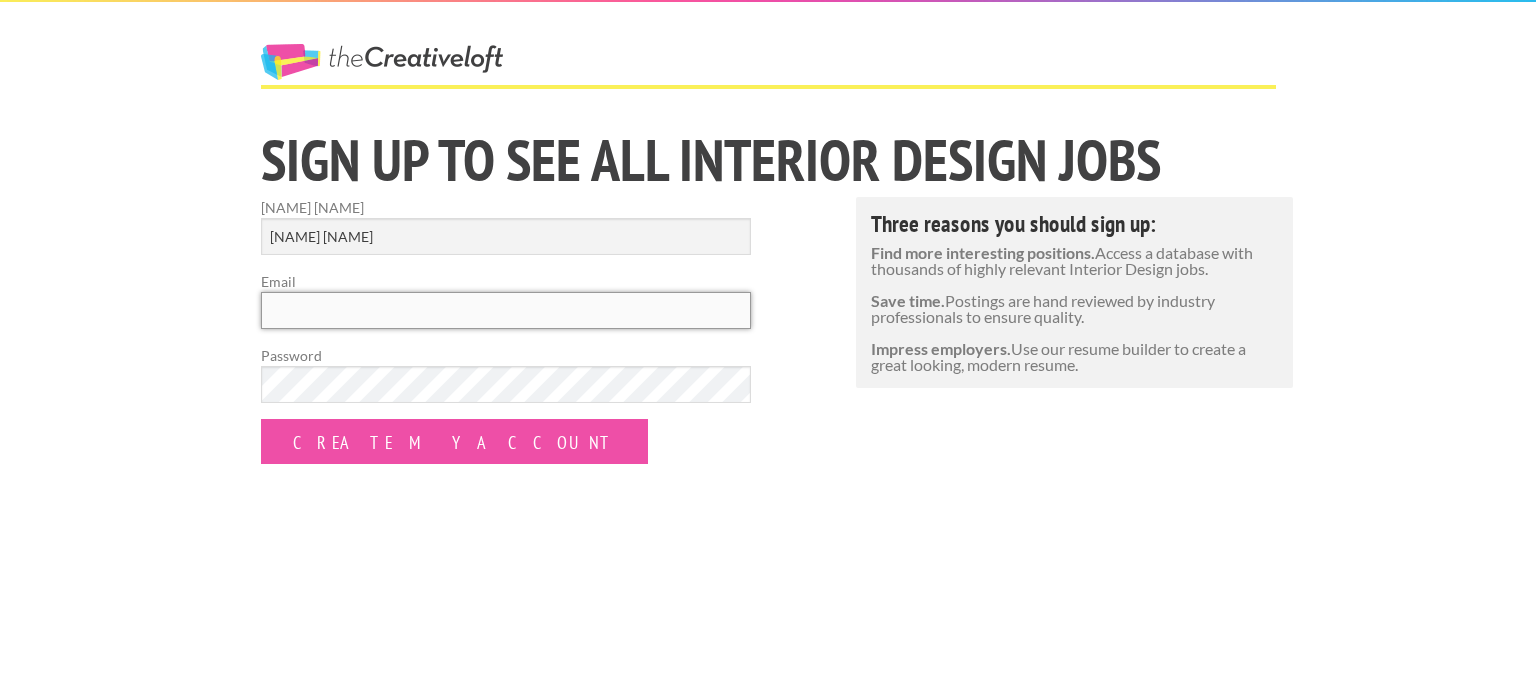 type on "o.forrester1103@gmail.com" 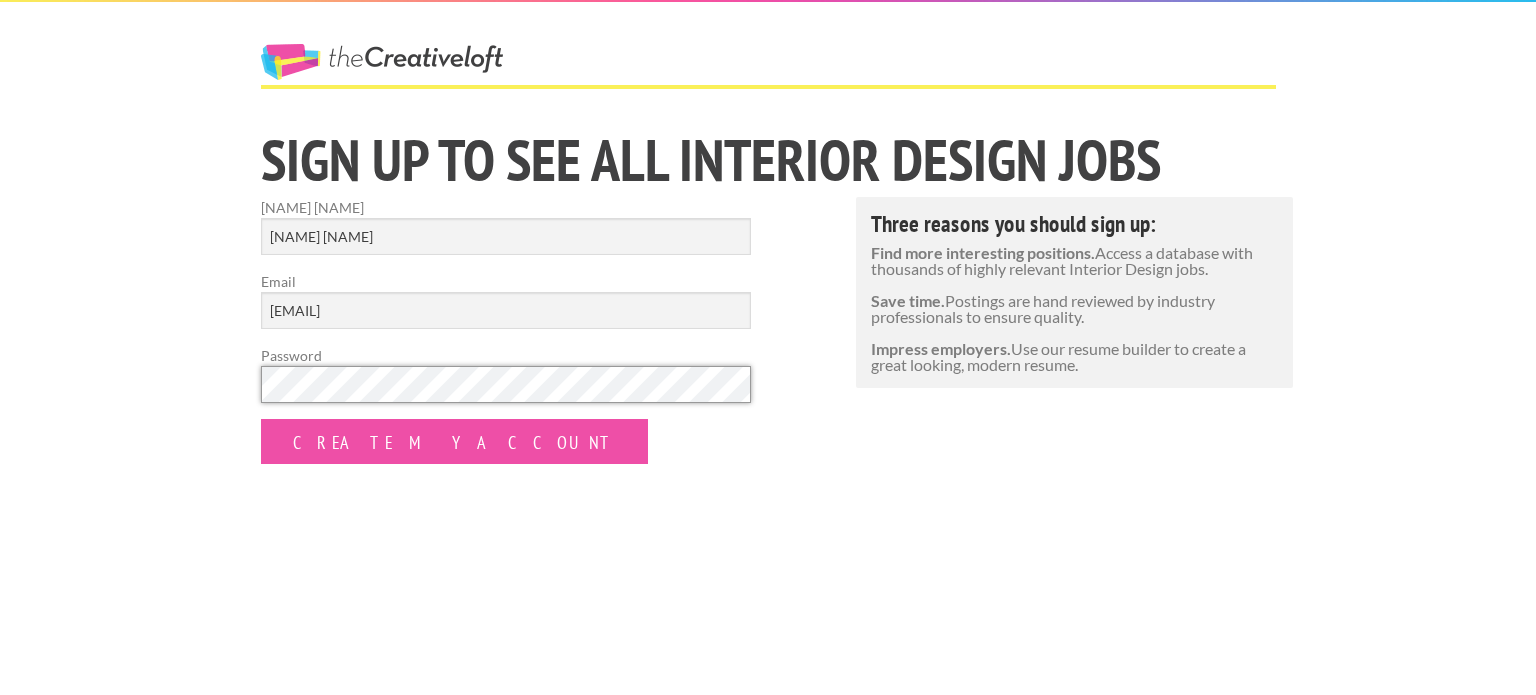 click on "Create my Account" at bounding box center [454, 441] 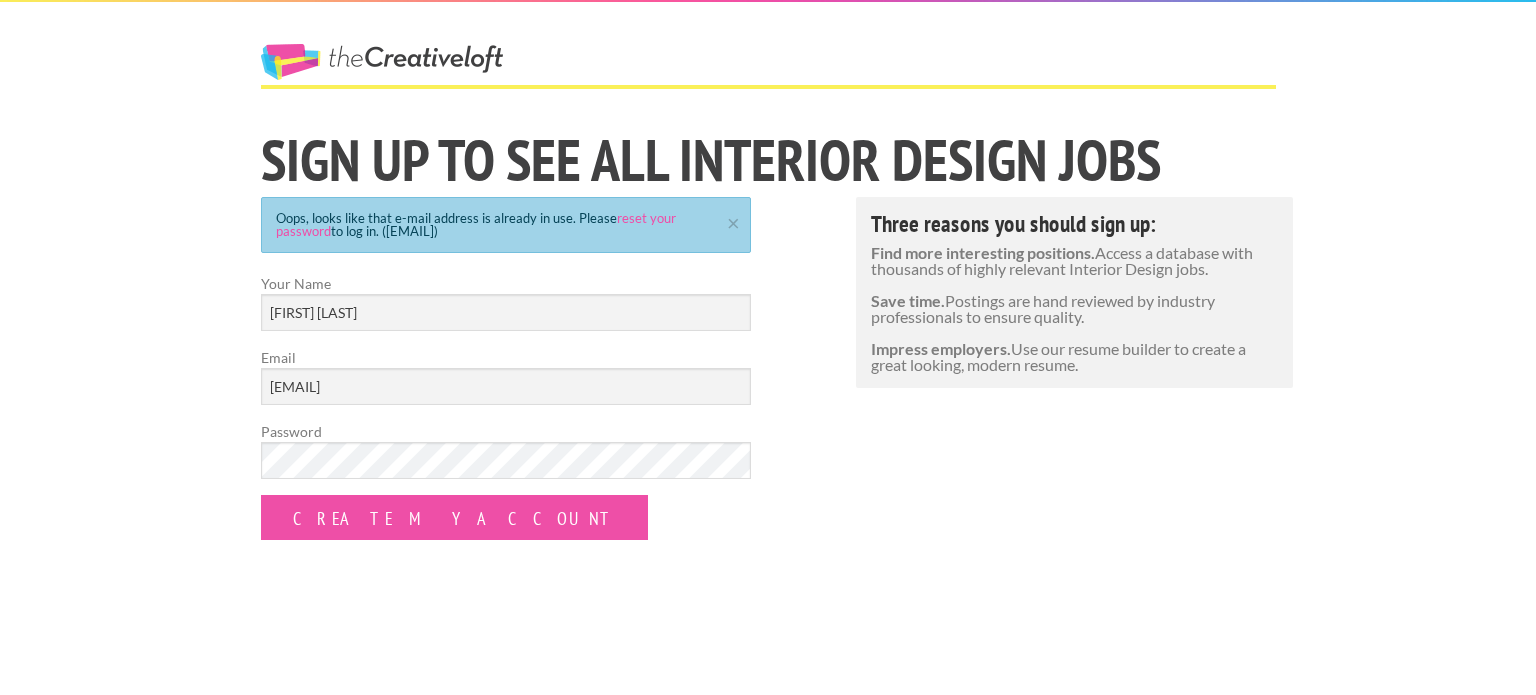 scroll, scrollTop: 0, scrollLeft: 0, axis: both 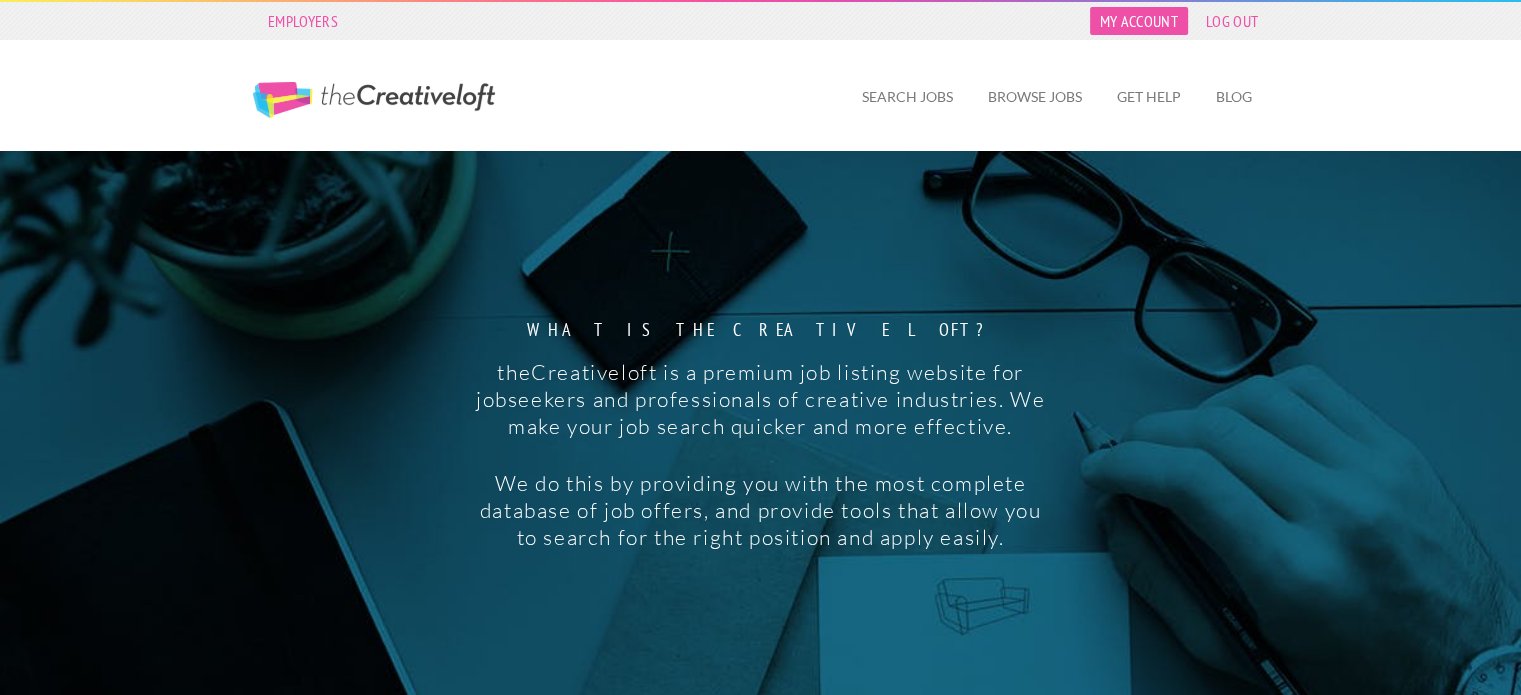 click on "My Account" at bounding box center (1139, 21) 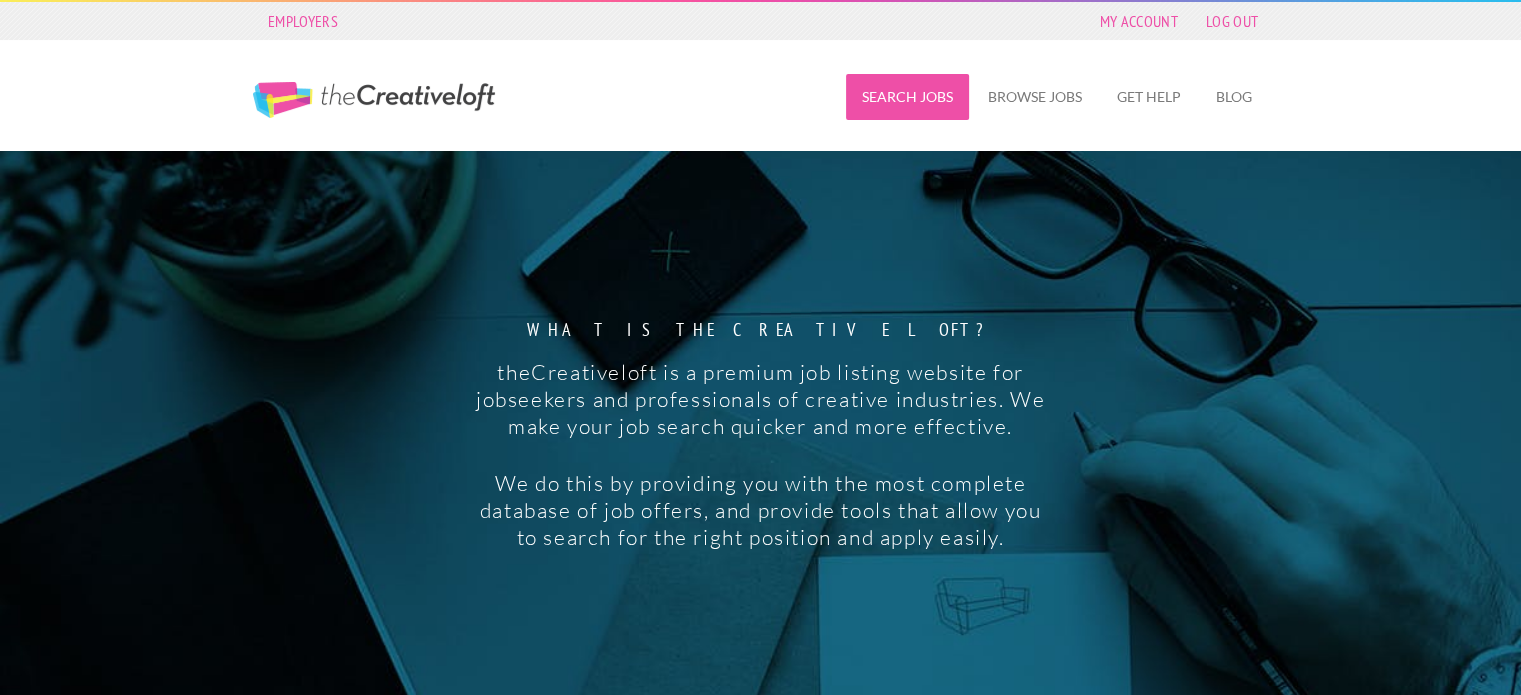 click on "Search Jobs" at bounding box center (907, 97) 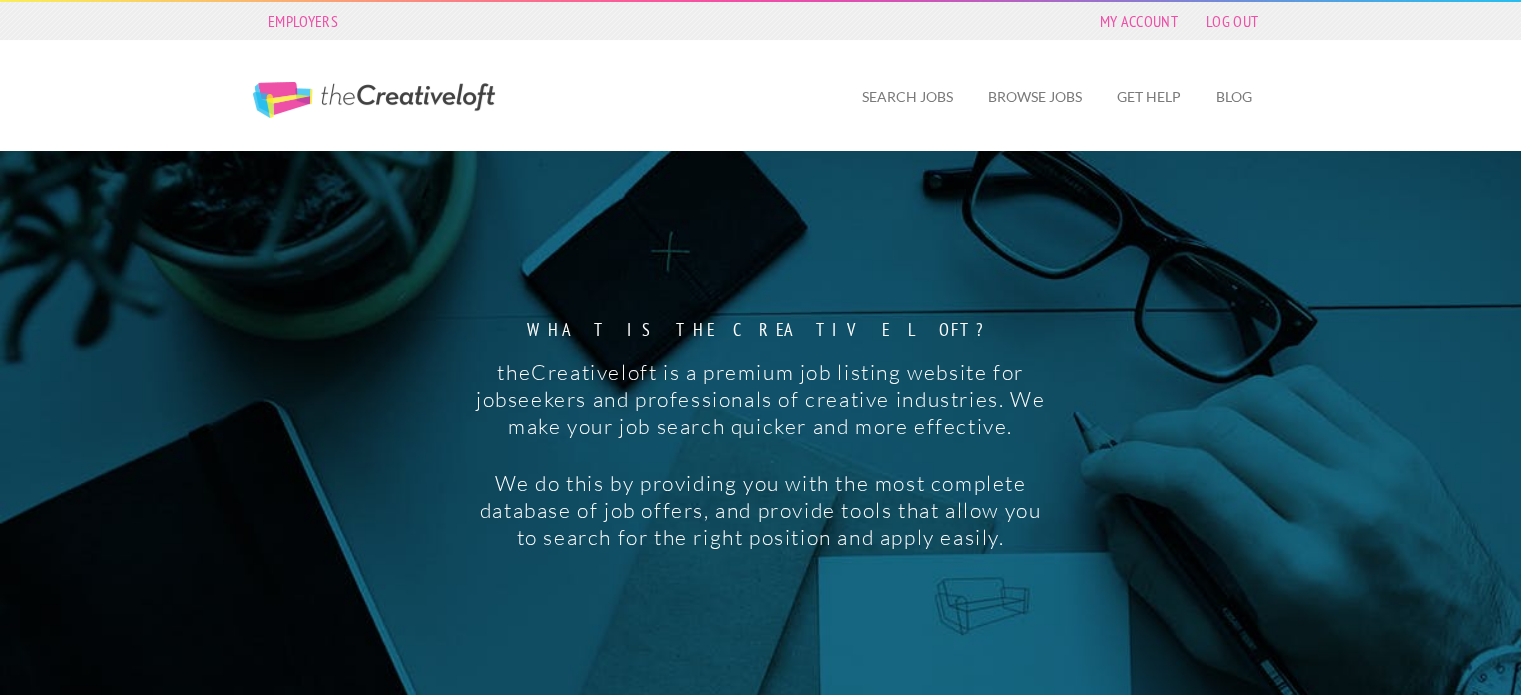 scroll, scrollTop: 7, scrollLeft: 0, axis: vertical 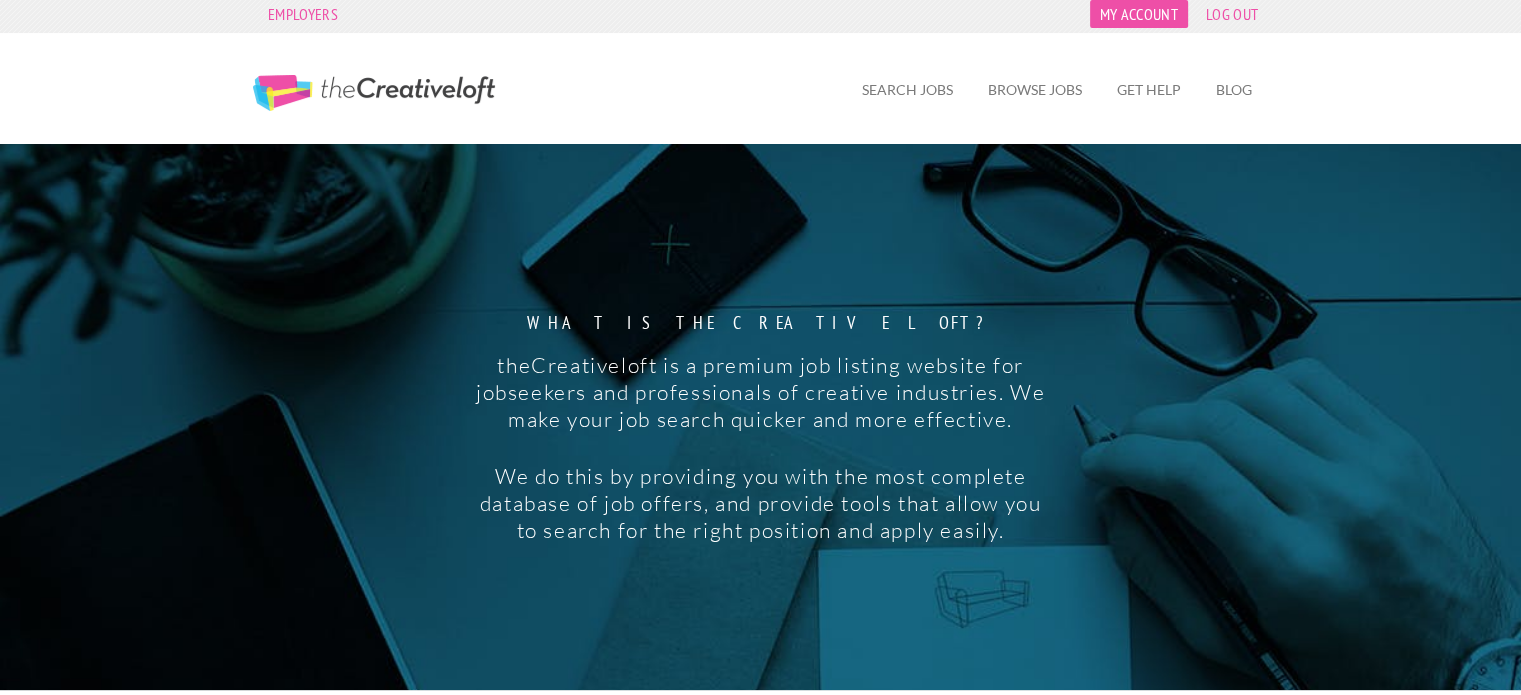 click on "My Account" at bounding box center [1139, 14] 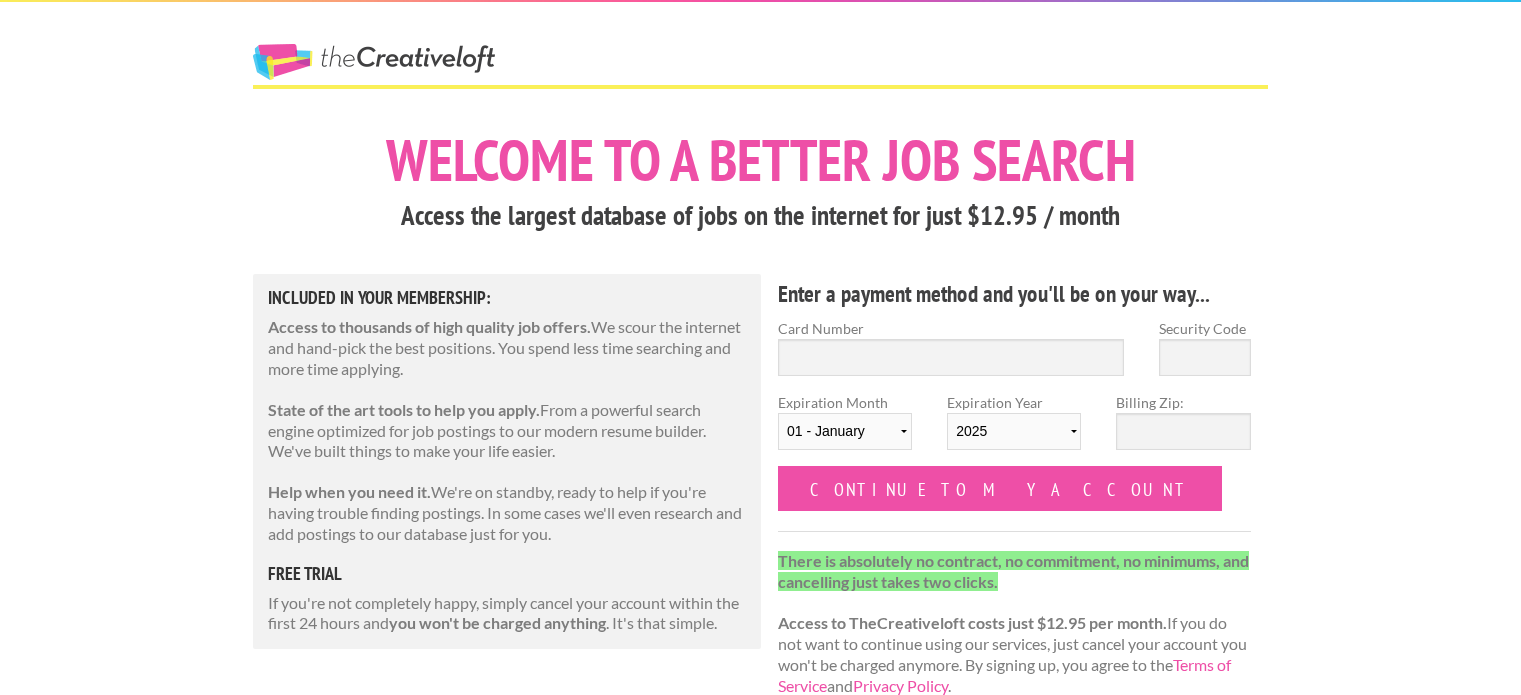 scroll, scrollTop: 0, scrollLeft: 0, axis: both 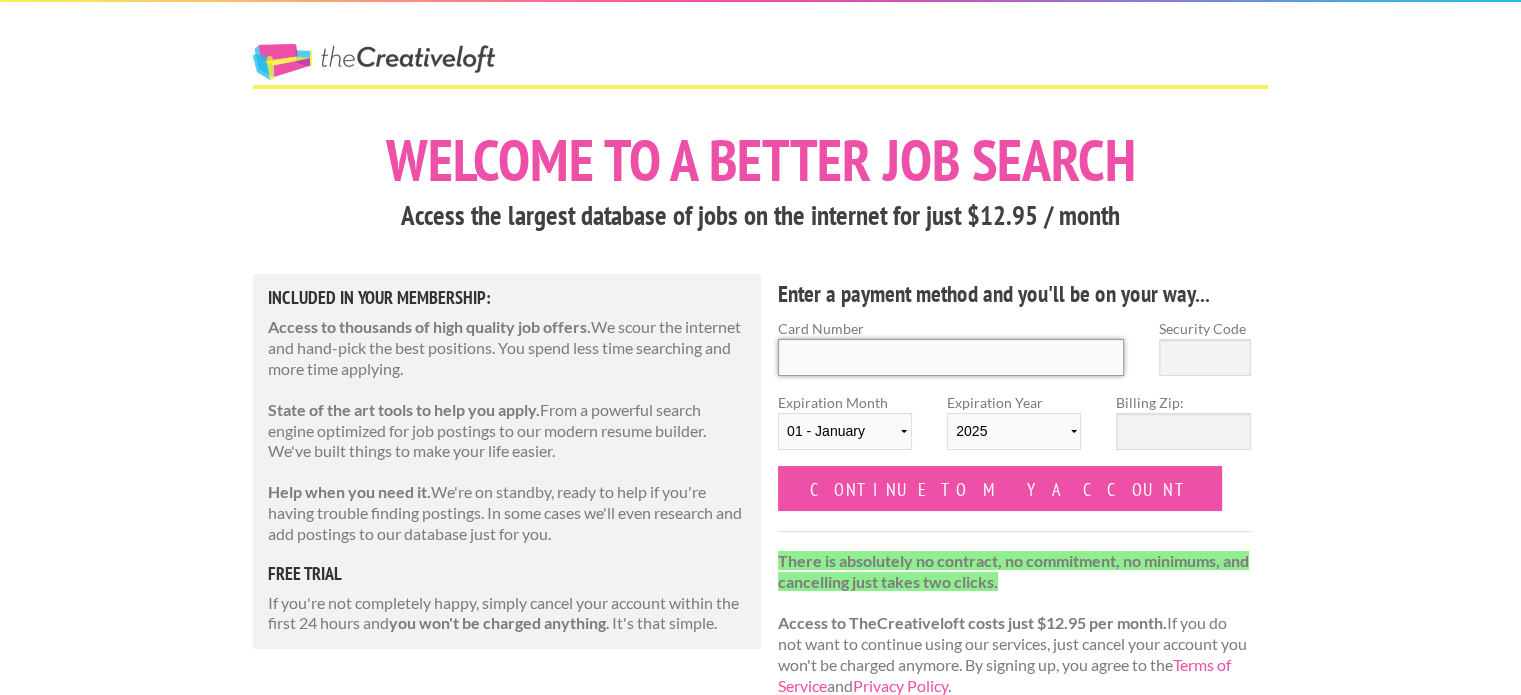 click on "Card Number" at bounding box center (951, 357) 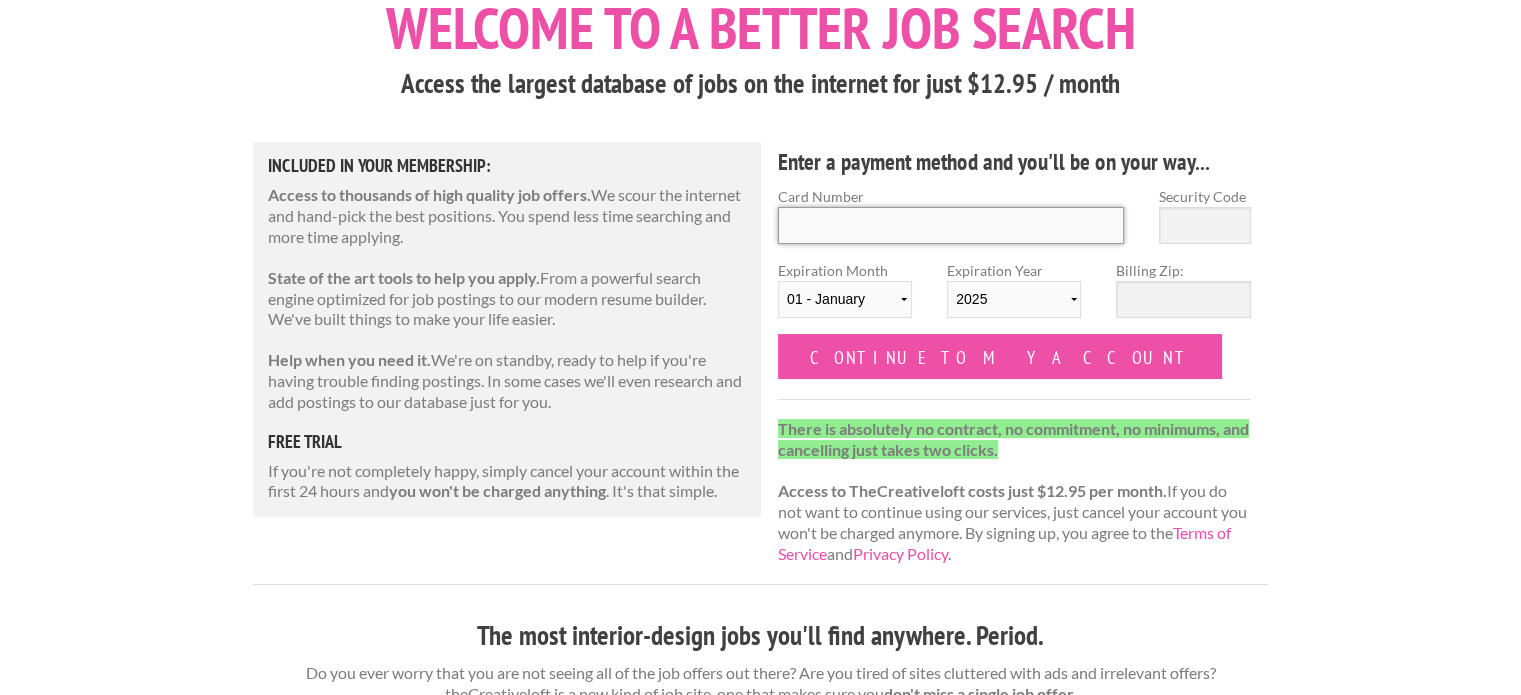 scroll, scrollTop: 0, scrollLeft: 0, axis: both 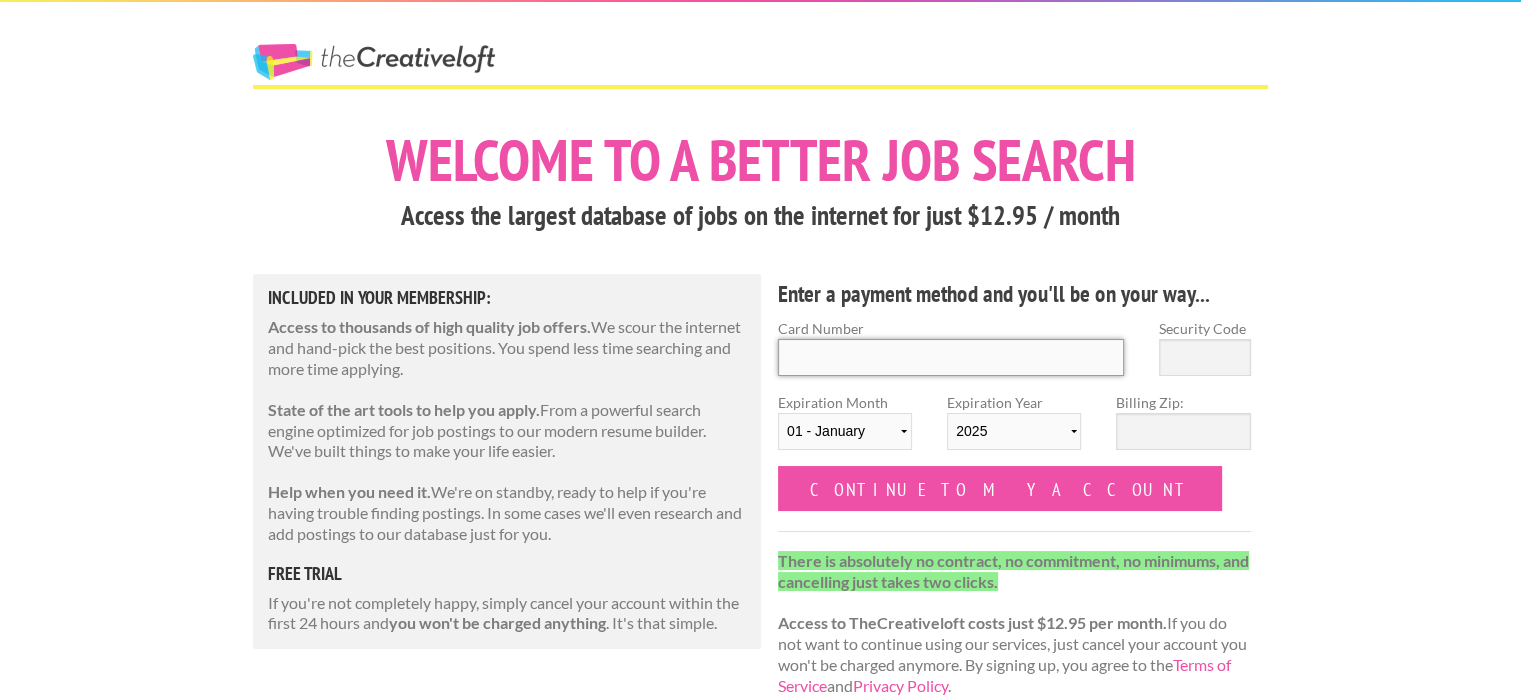 click on "Card Number" at bounding box center (951, 357) 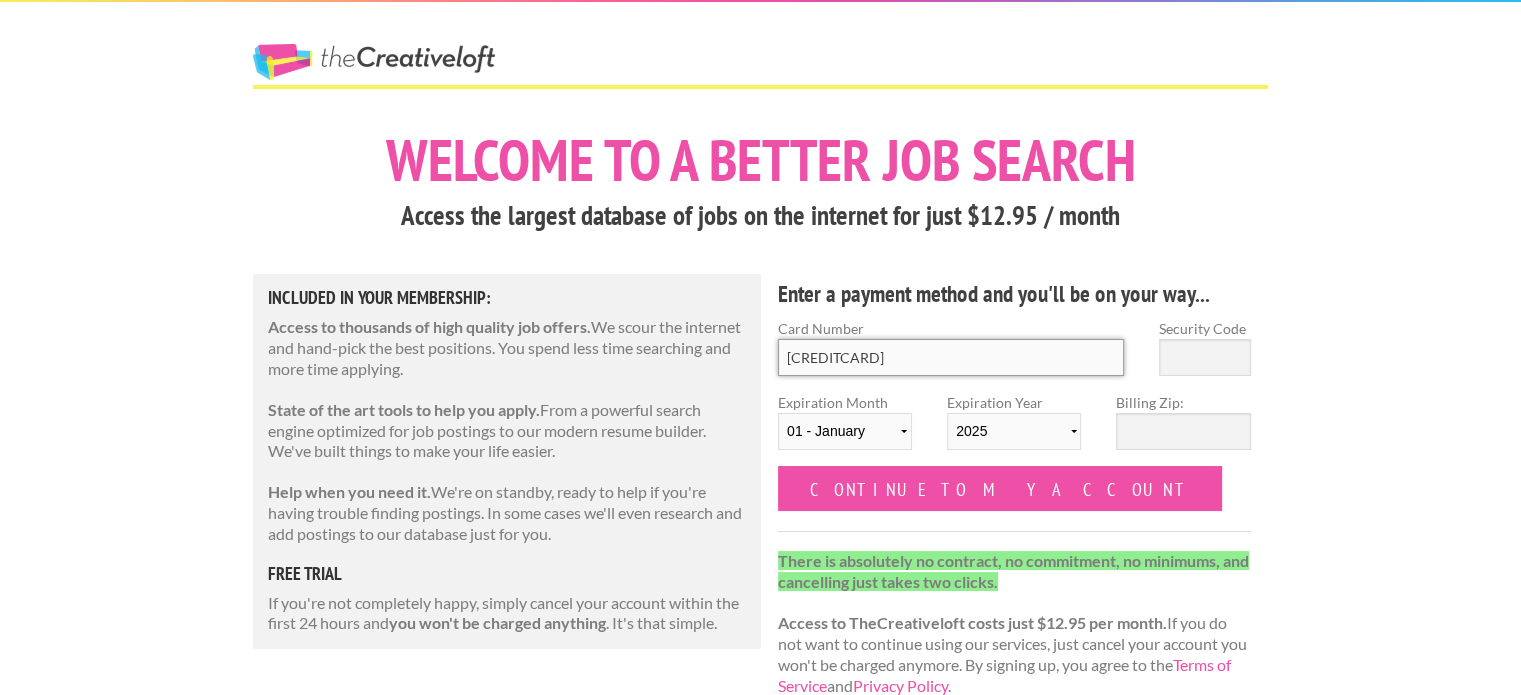 type on "[CREDITCARD]" 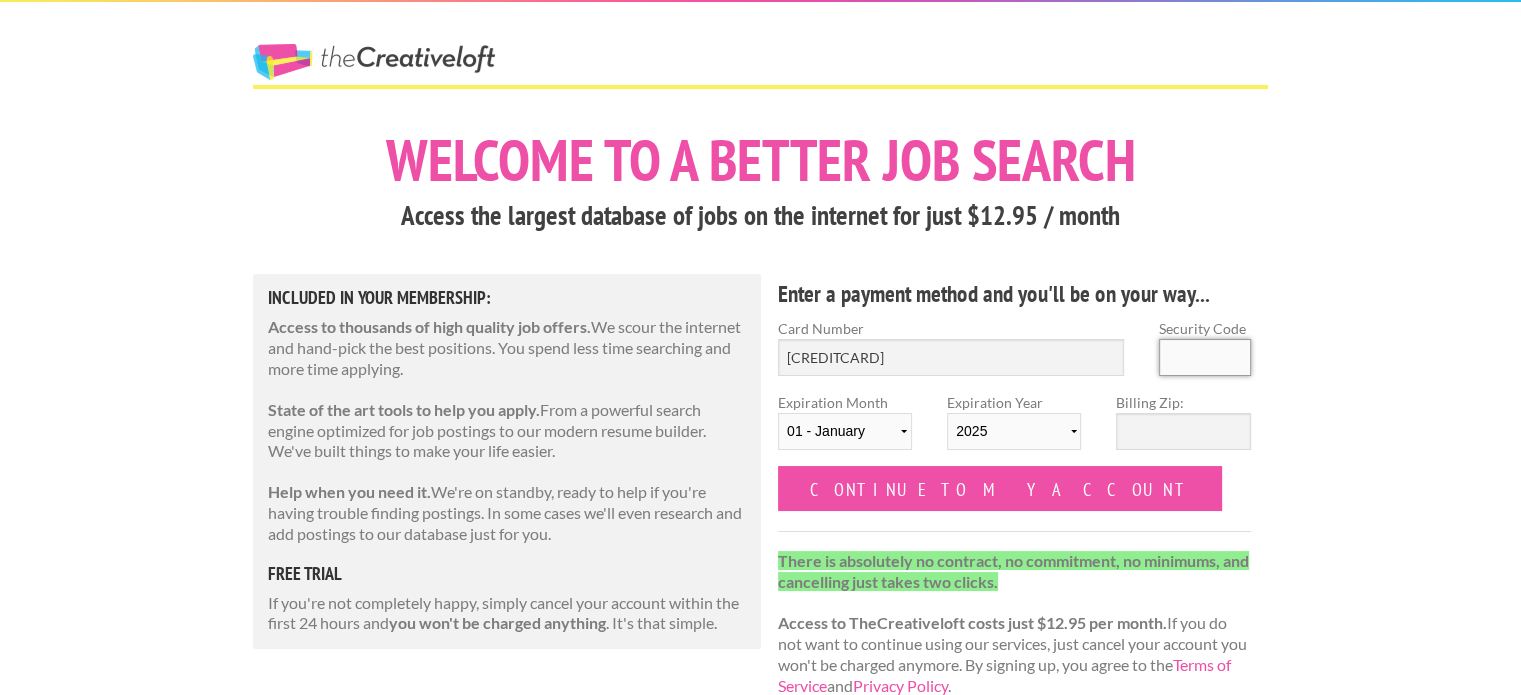 click on "Security Code" at bounding box center [1205, 357] 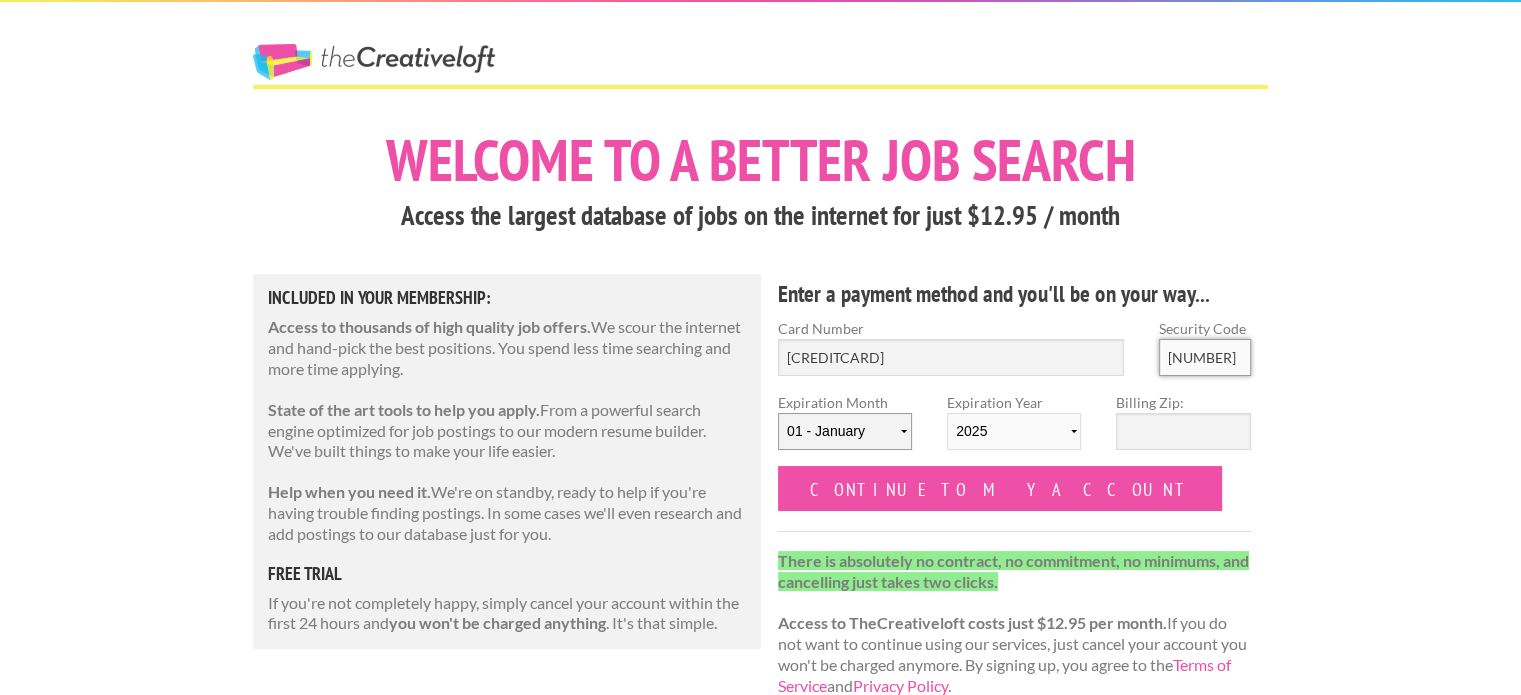 type on "[NUMBER]" 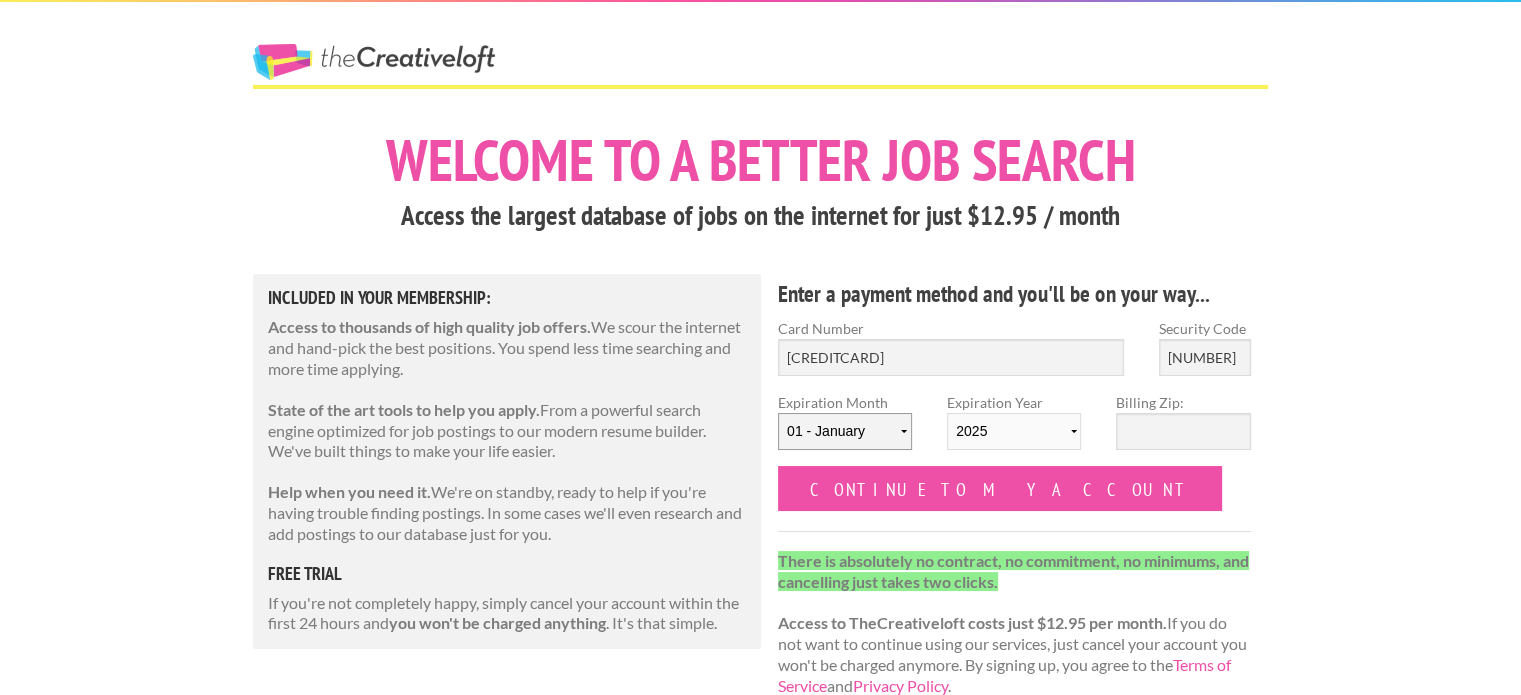 click on "01 - January
02 - February
03 - March
04 - April
05 - May
06 - June
07 - July
08 - August
09 - September
10 - October
11 - November
12 - December" at bounding box center (845, 431) 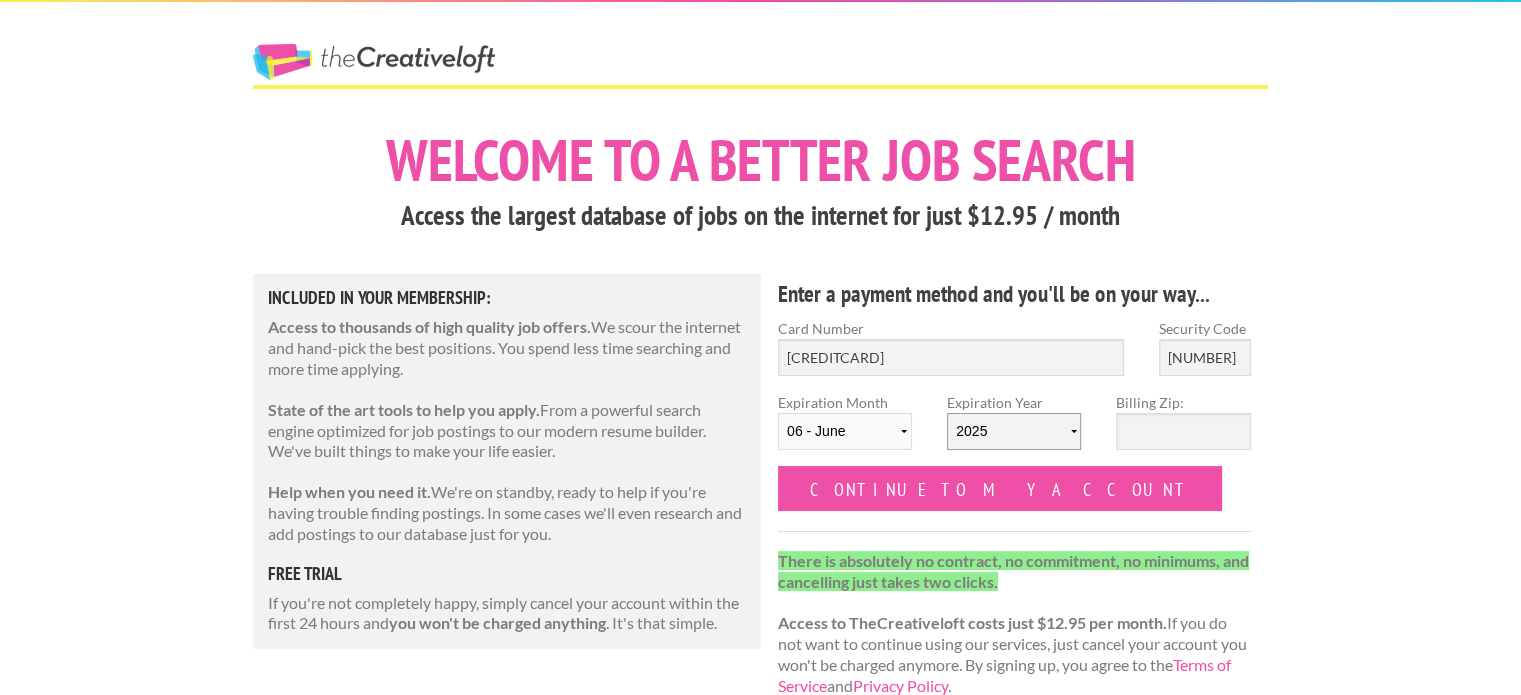 click on "2025
2026
2027
2028
2029
2030
2031
2032
2033
2034" at bounding box center (1014, 431) 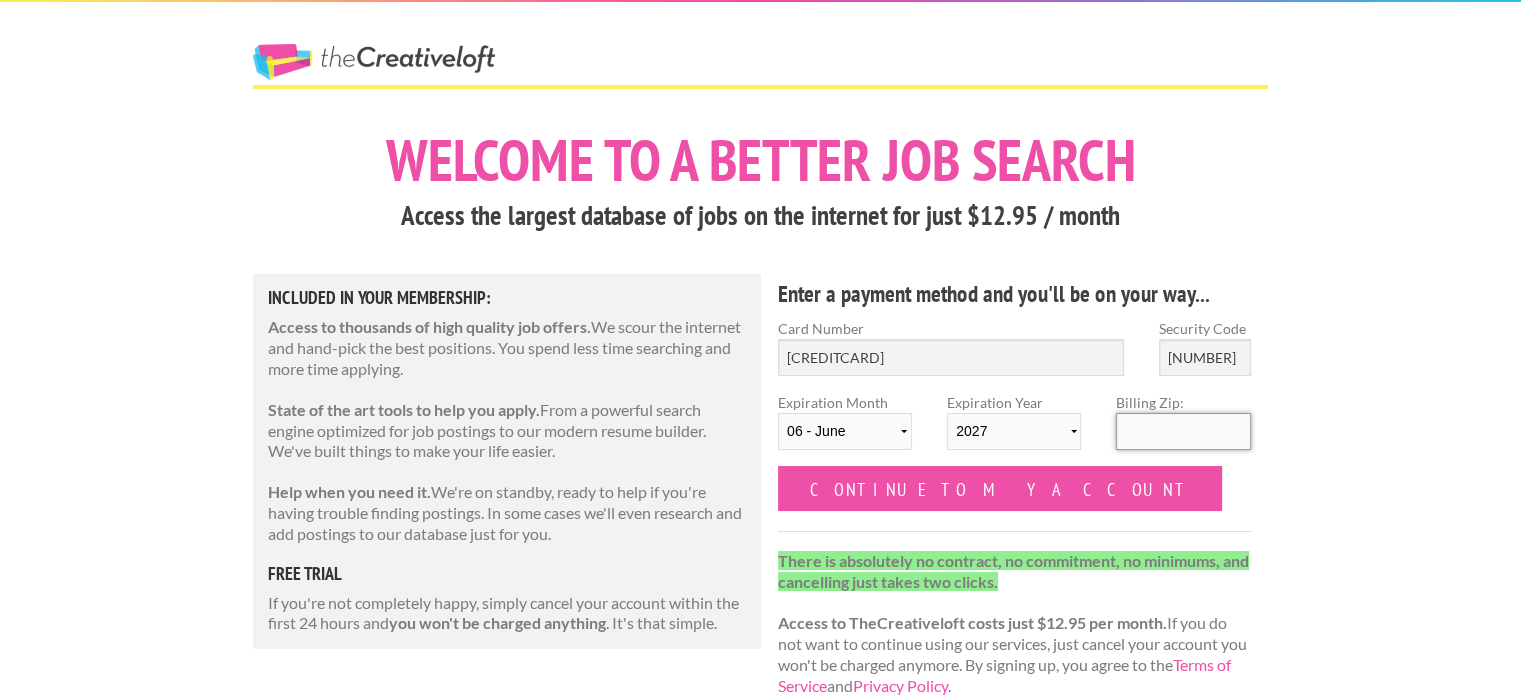 click on "Billing Zip:" at bounding box center (1183, 431) 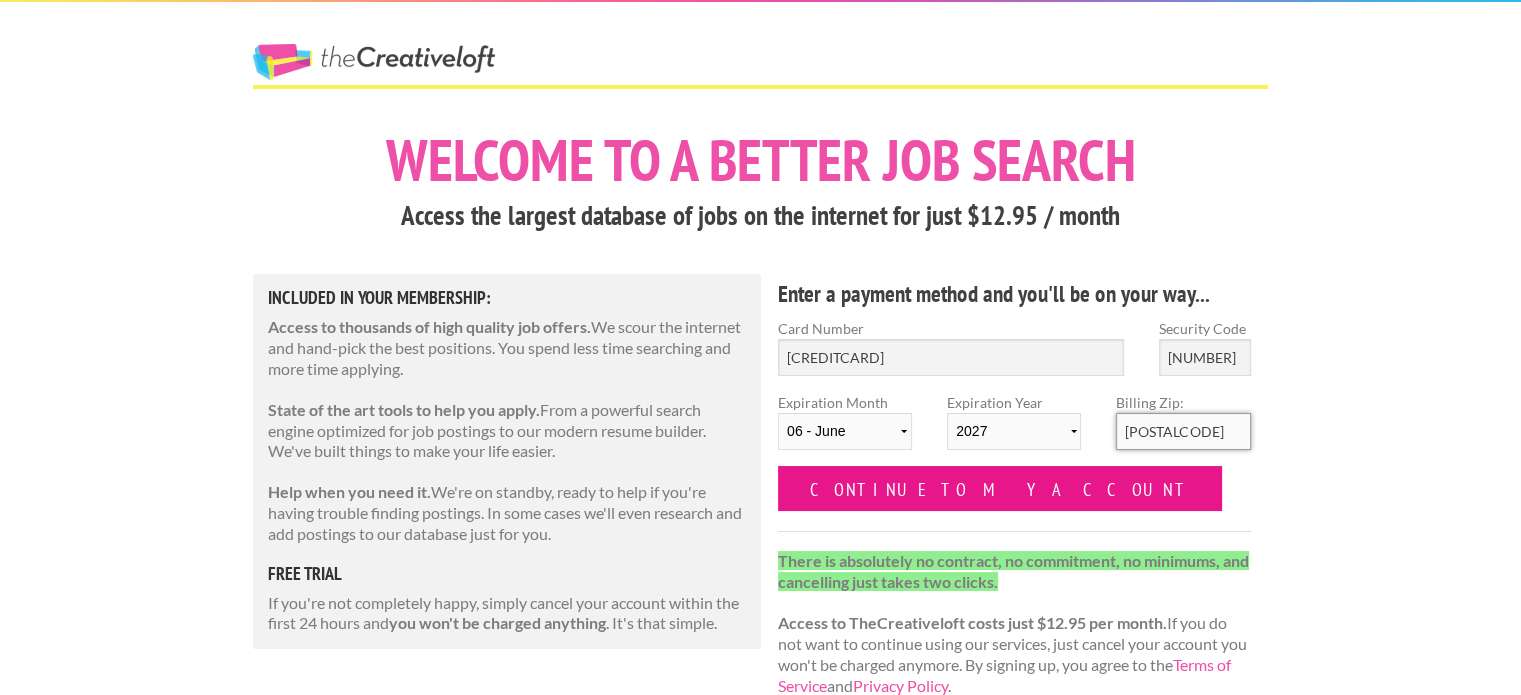 type on "30017" 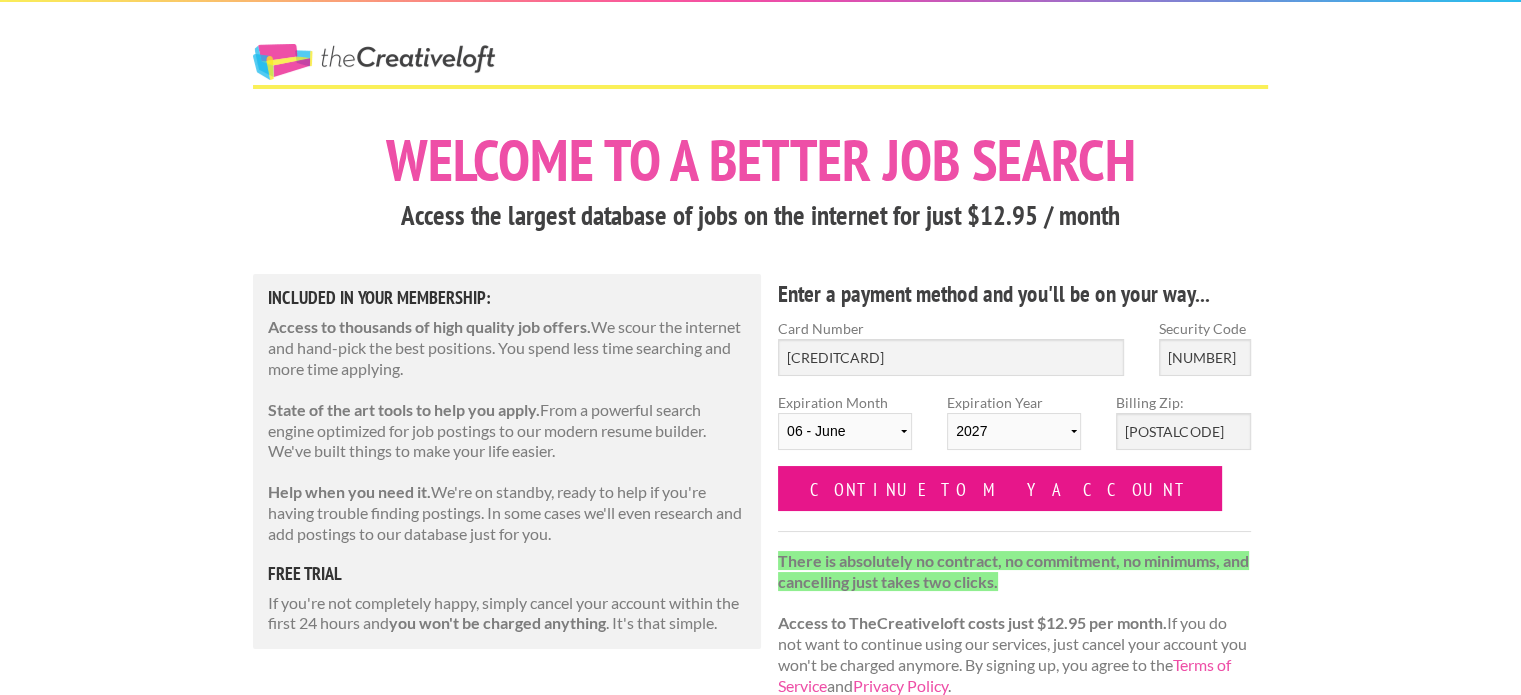click on "Continue to my account" at bounding box center (1000, 488) 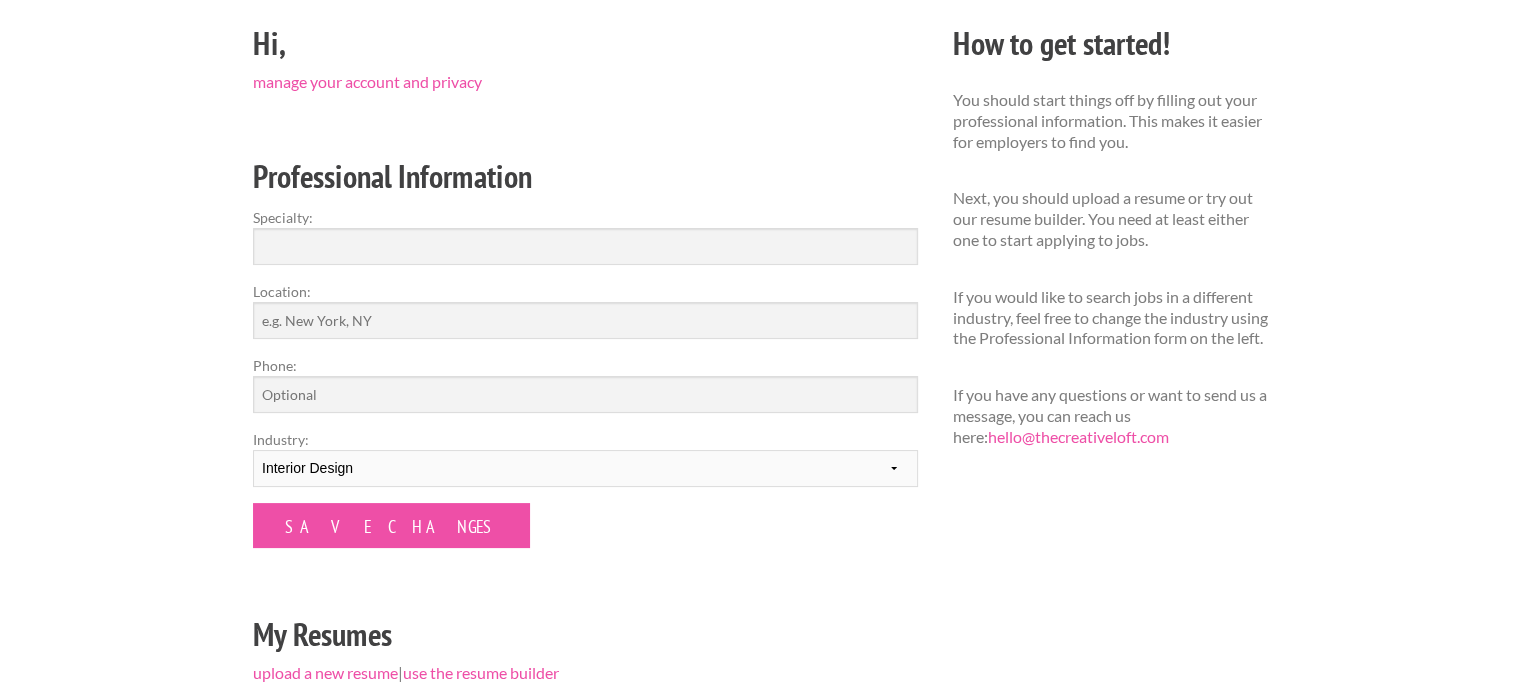 scroll, scrollTop: 239, scrollLeft: 0, axis: vertical 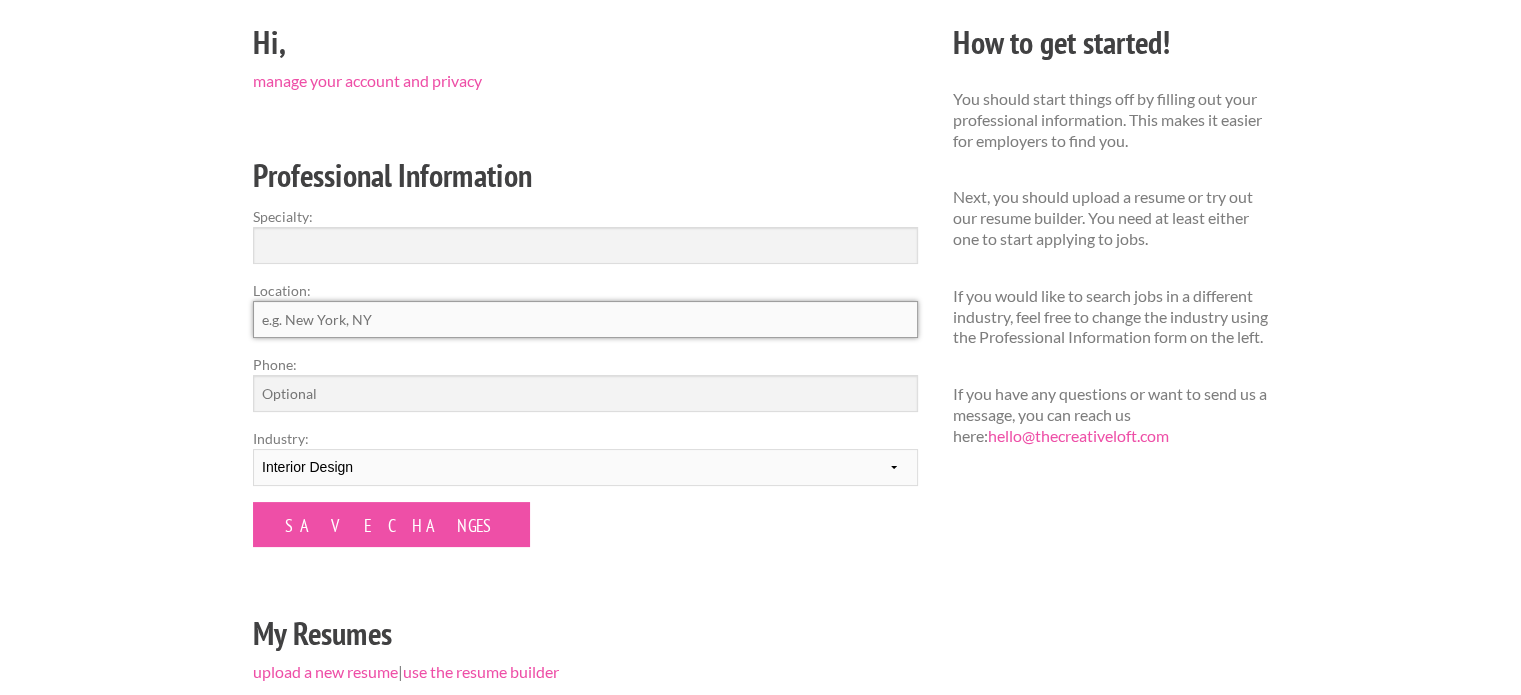 click on "Location:" at bounding box center [585, 319] 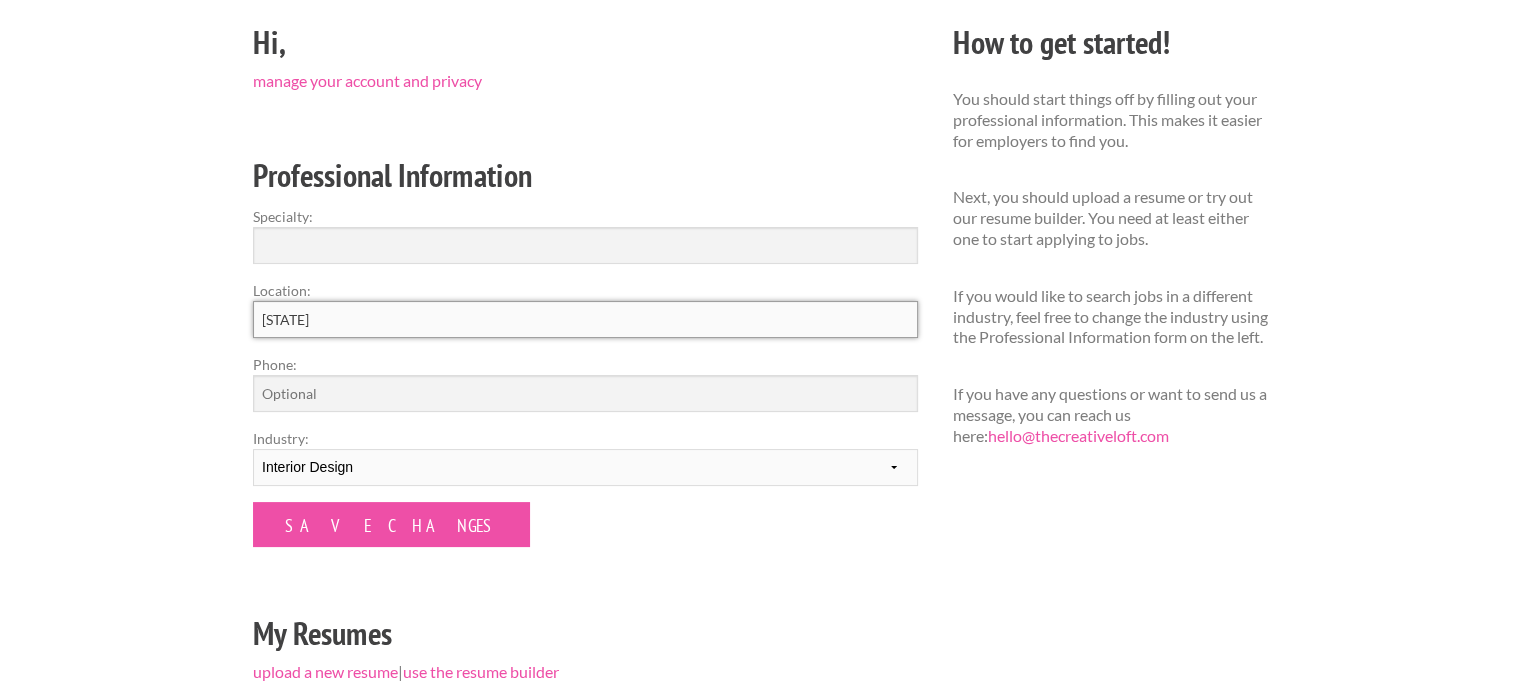 type on "[STATE]" 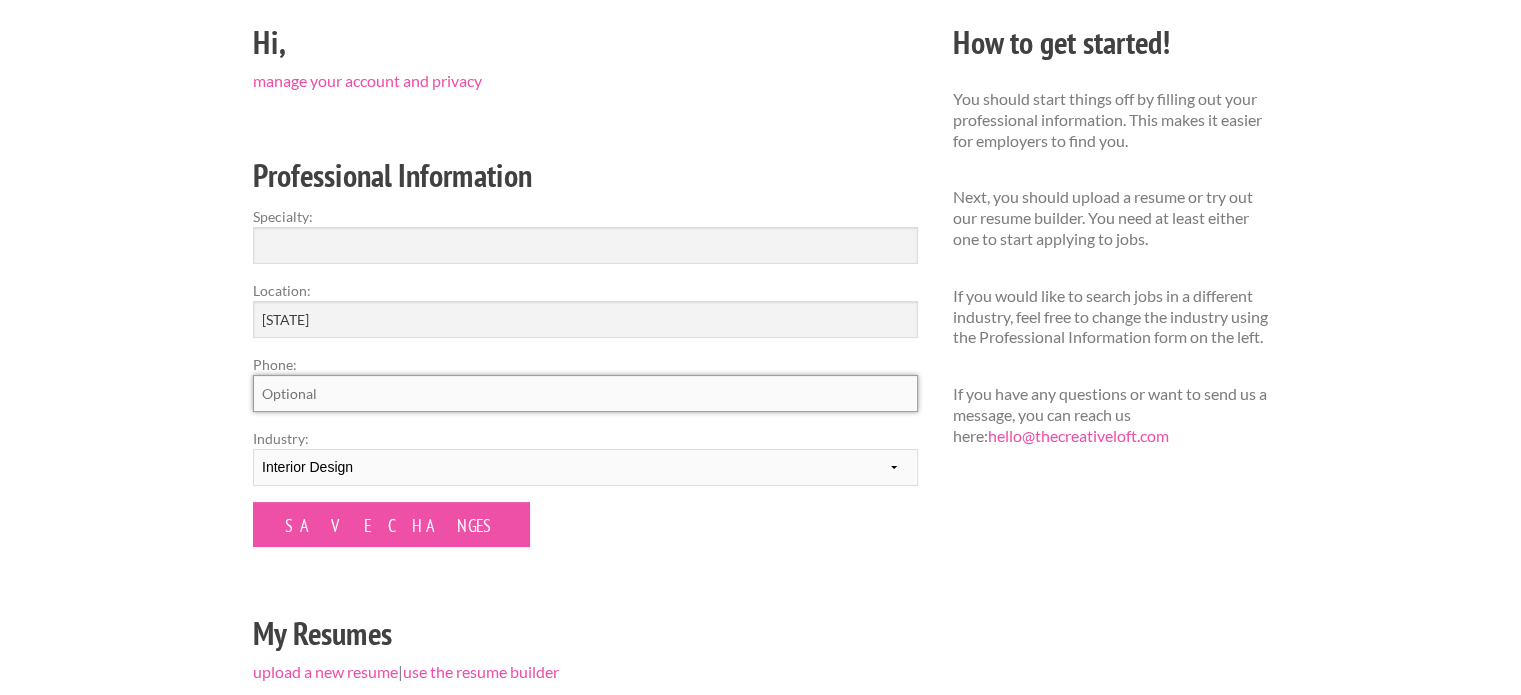 click on "Phone:" at bounding box center [585, 393] 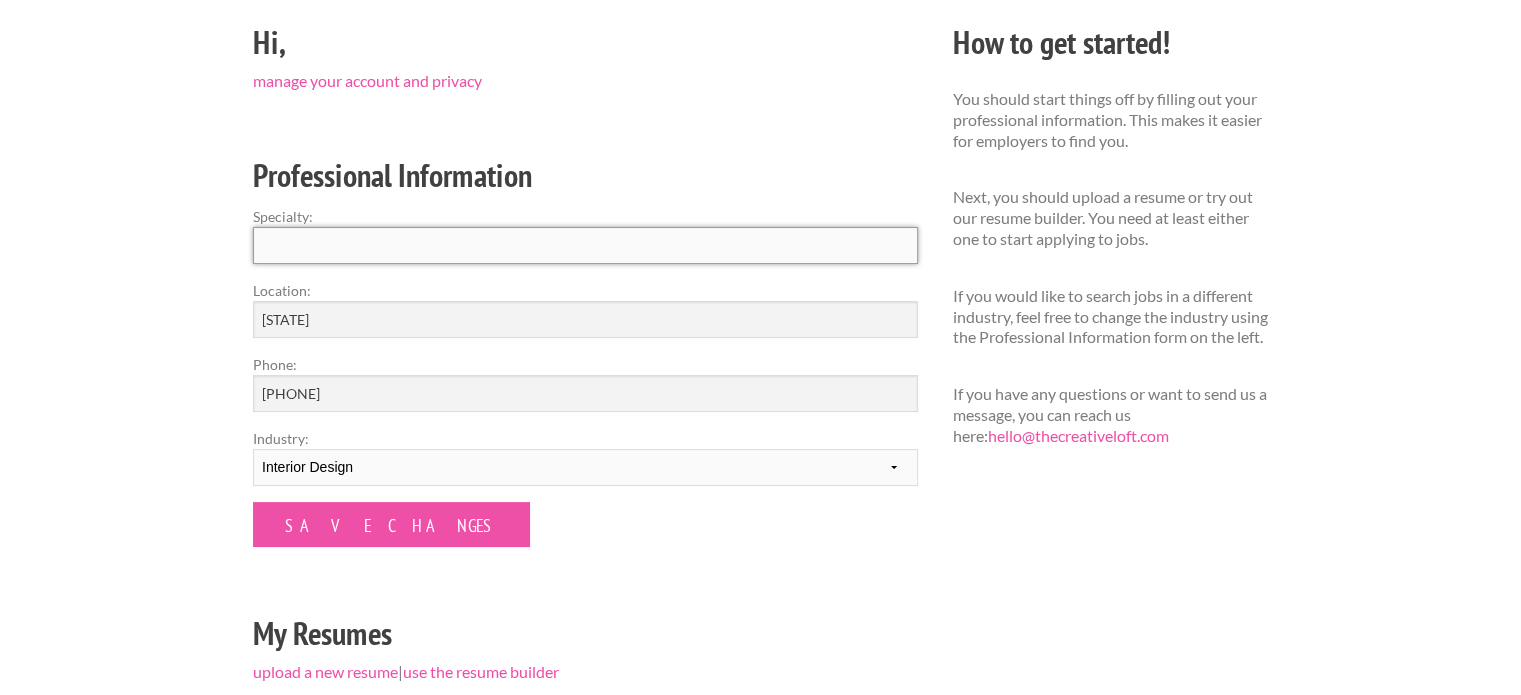 click on "Specialty:" at bounding box center [585, 245] 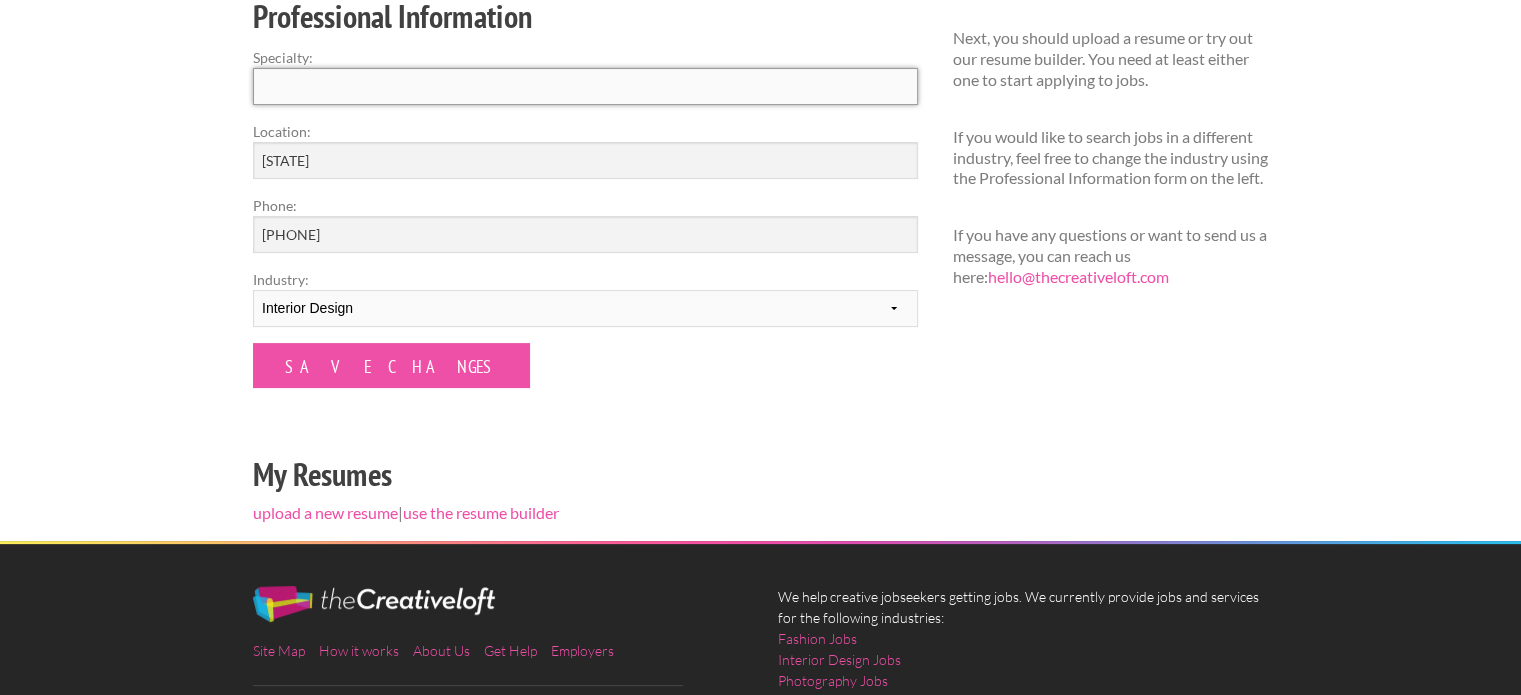 scroll, scrollTop: 416, scrollLeft: 0, axis: vertical 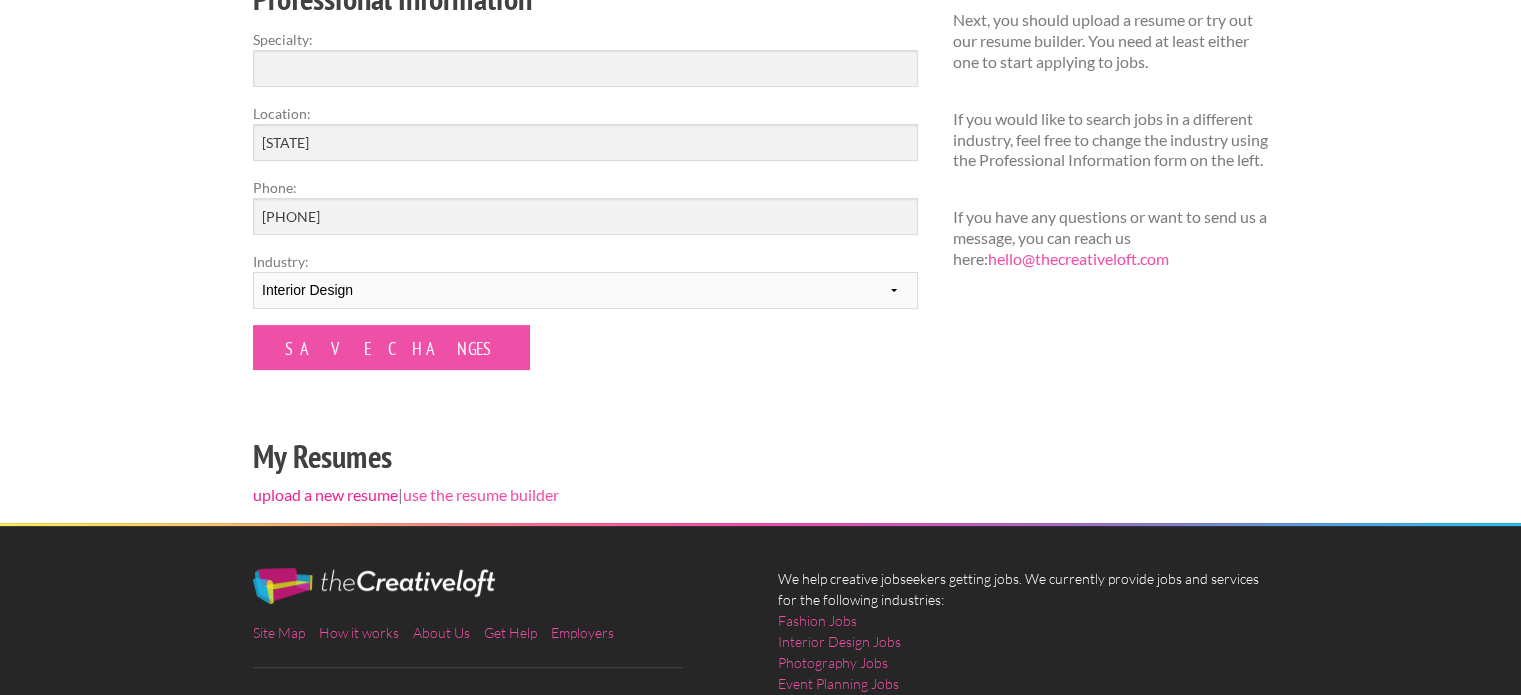 click on "upload a new resume" at bounding box center [325, 494] 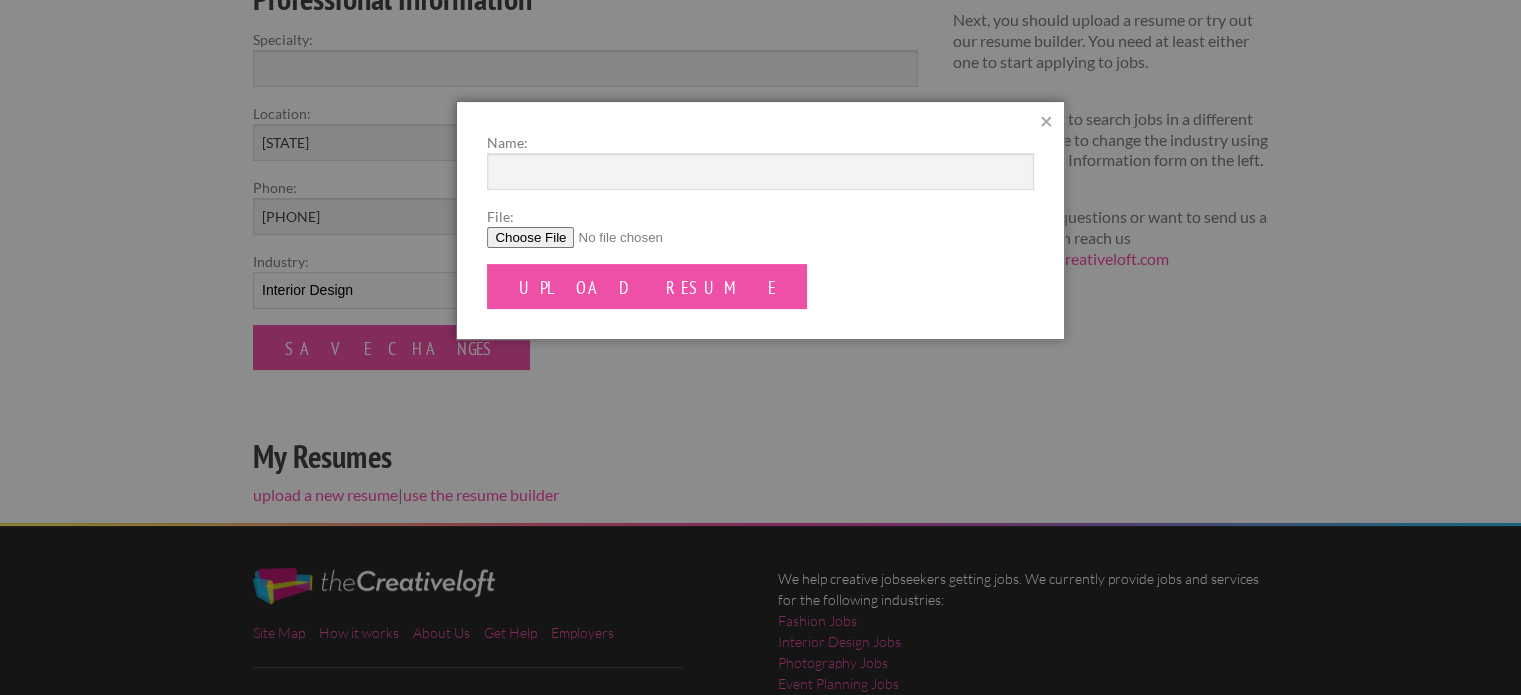 click on "File:" at bounding box center (760, 237) 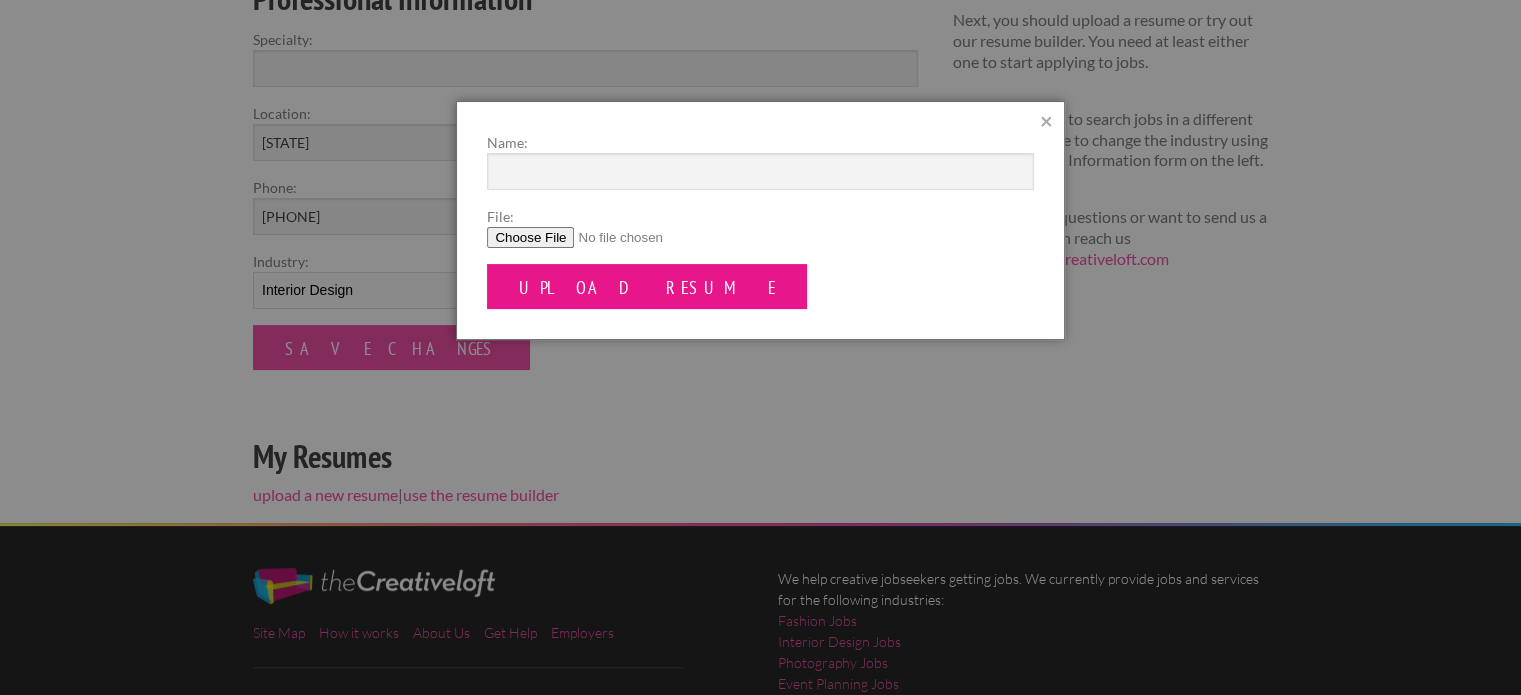 click on "Upload Resume" at bounding box center (647, 286) 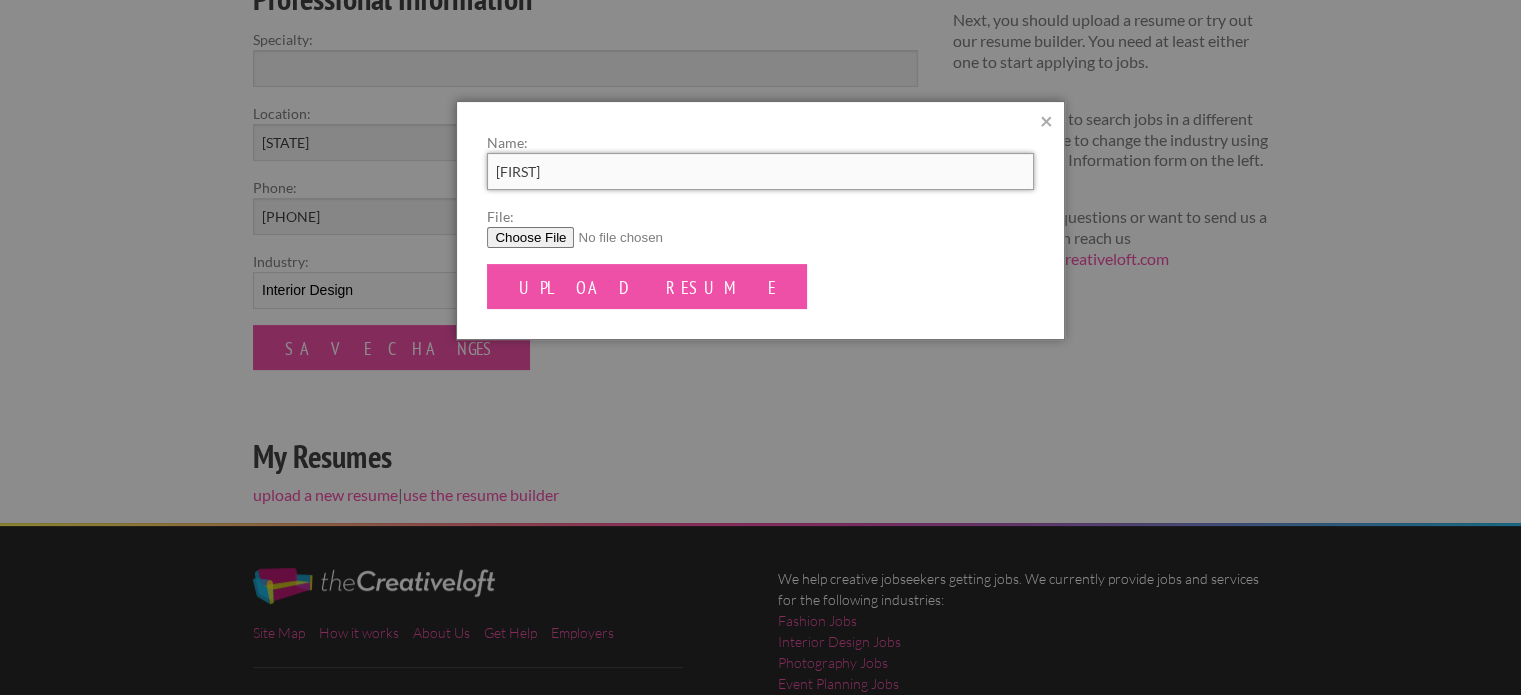 type on "[FIRST] [LAST]" 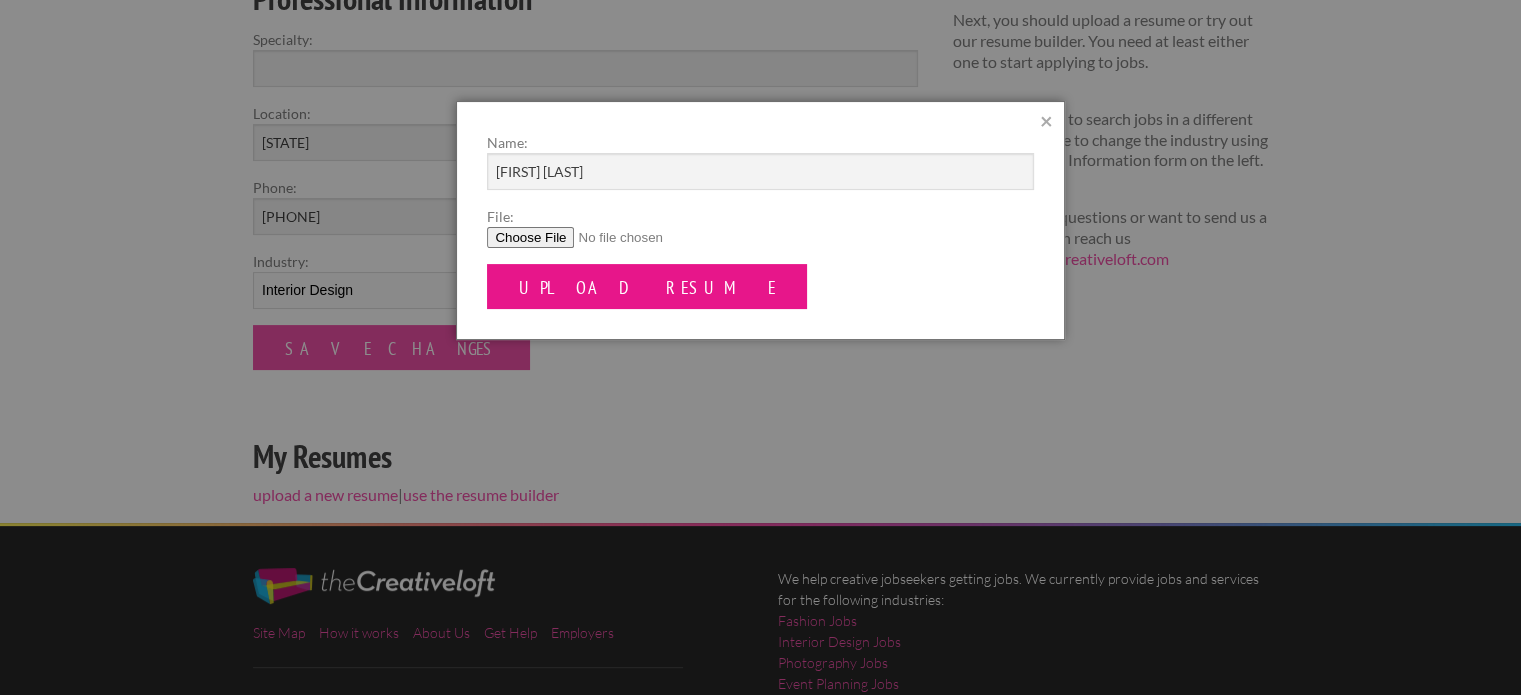 click on "Upload Resume" at bounding box center (647, 286) 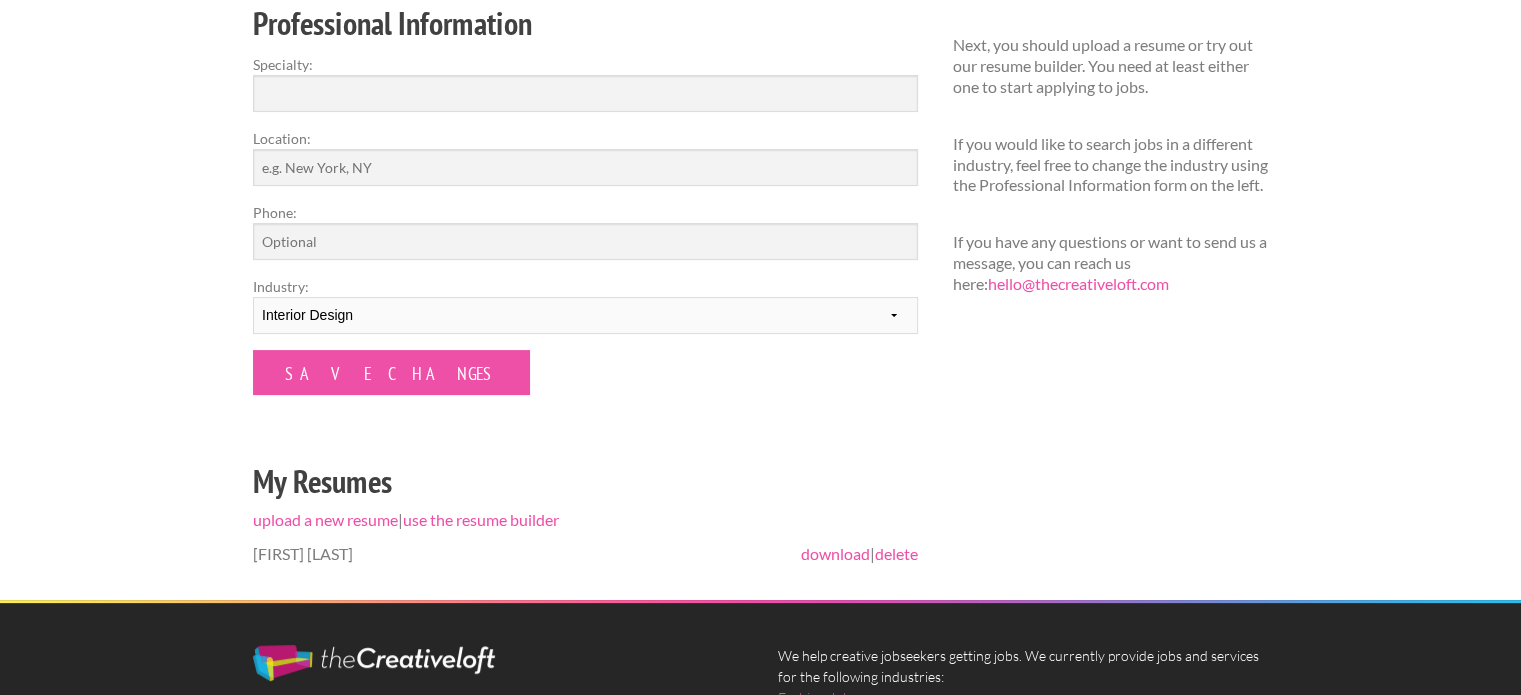 scroll, scrollTop: 394, scrollLeft: 0, axis: vertical 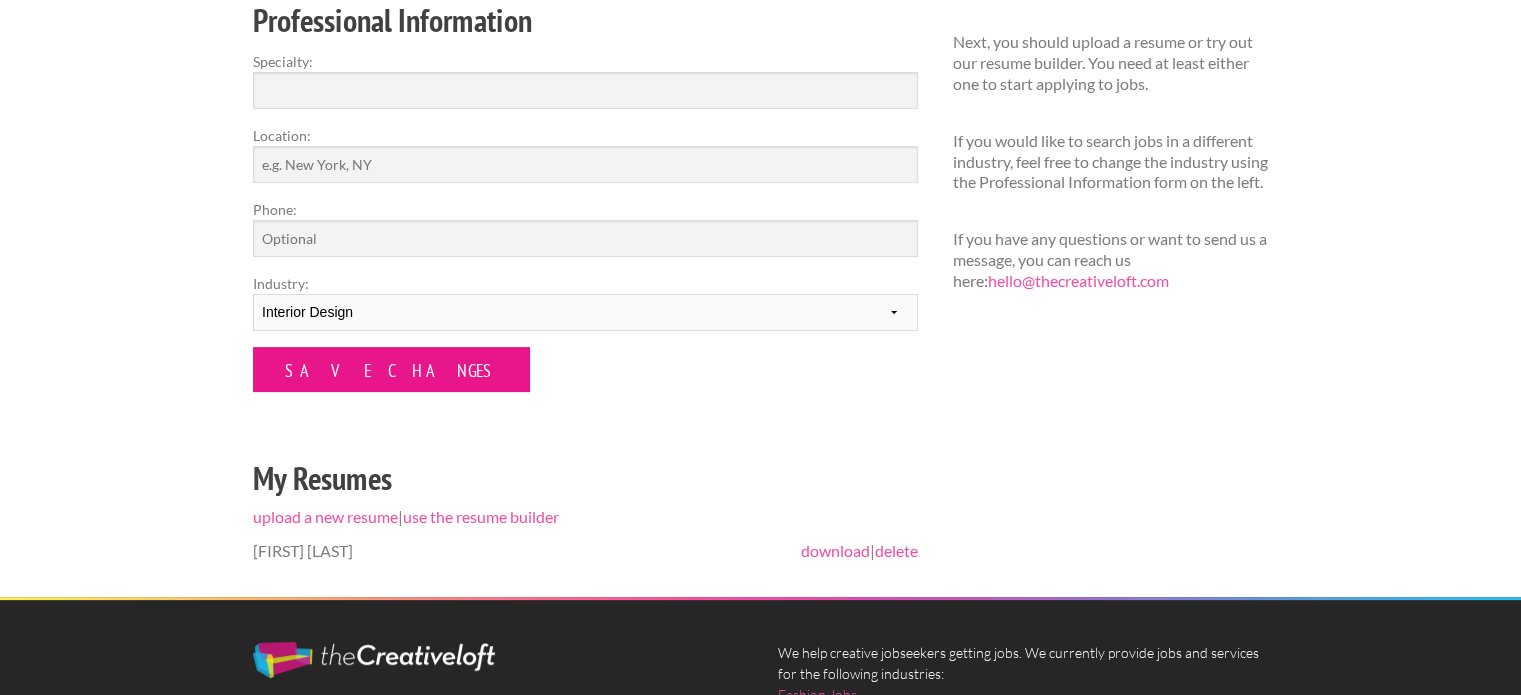 click on "Save Changes" at bounding box center (391, 369) 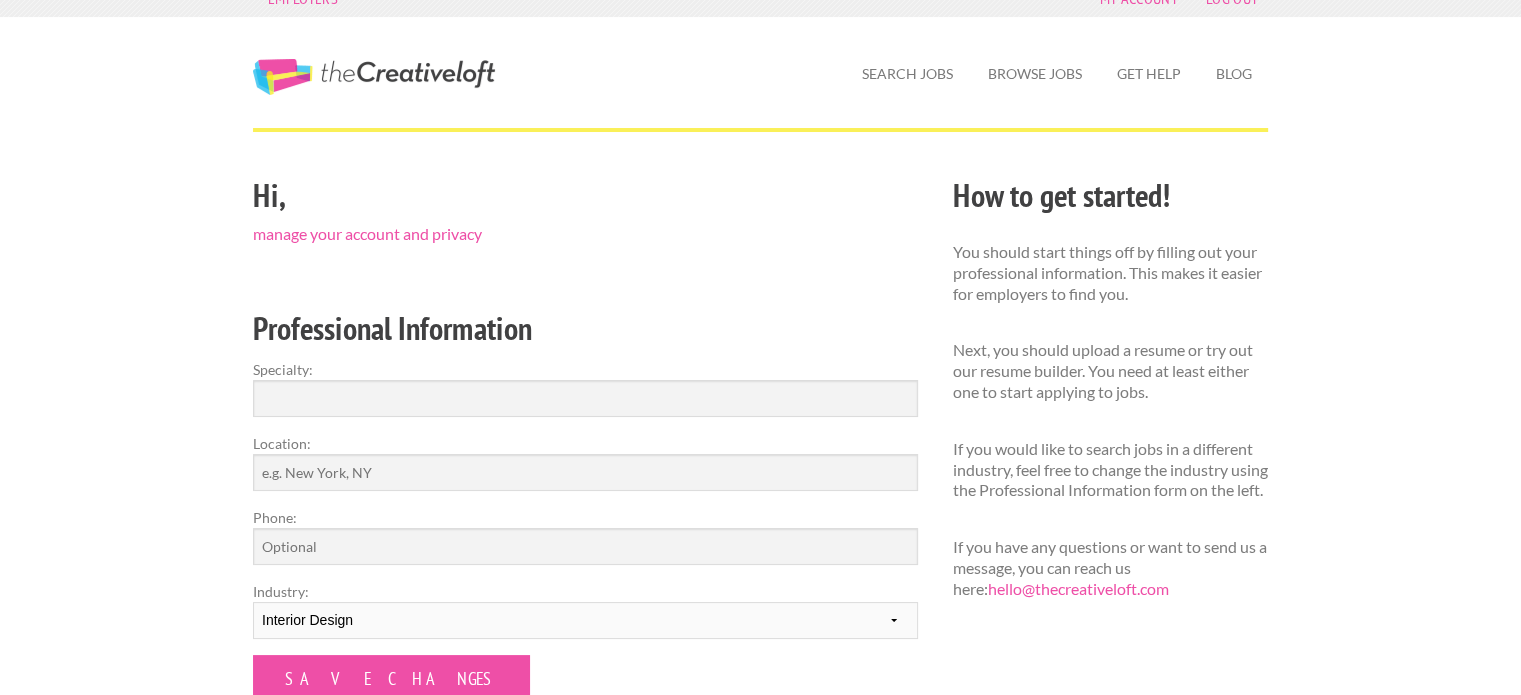 scroll, scrollTop: 24, scrollLeft: 0, axis: vertical 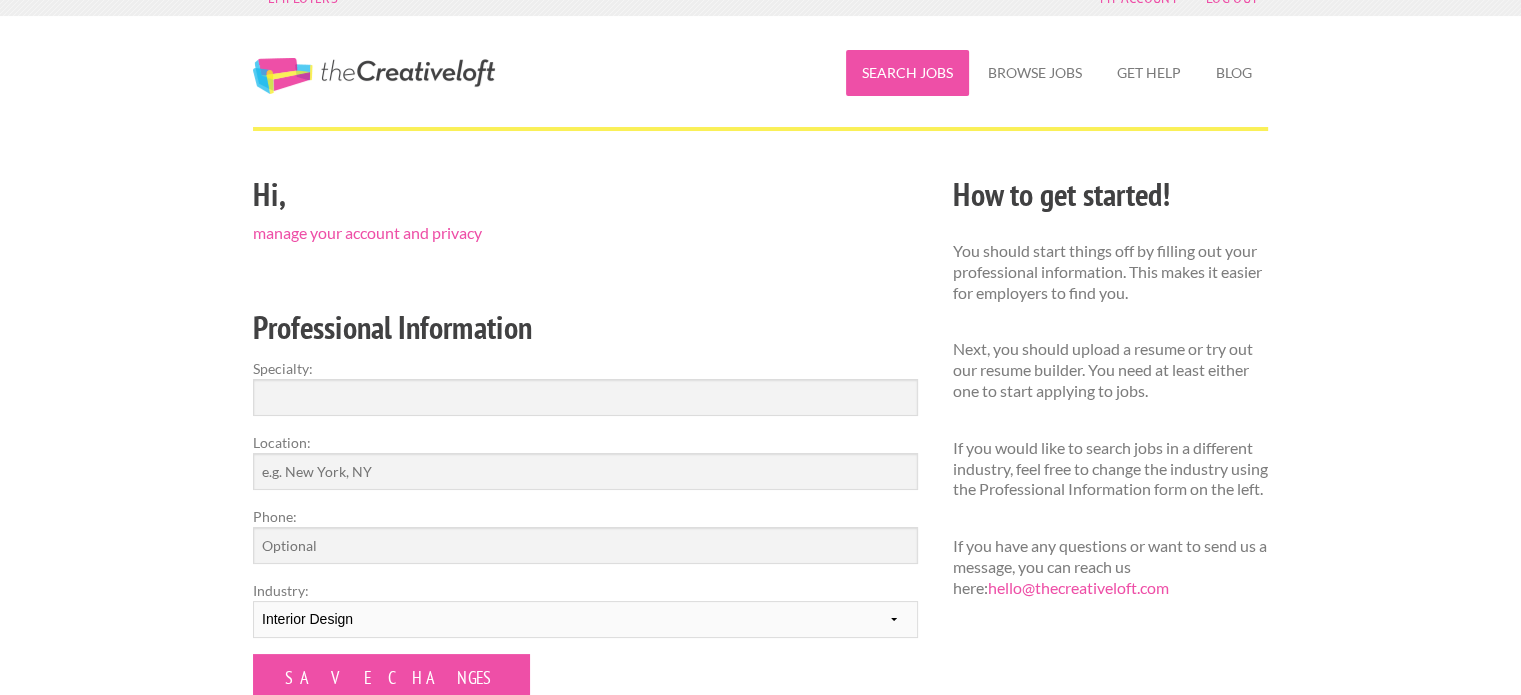 click on "Search Jobs" at bounding box center (907, 73) 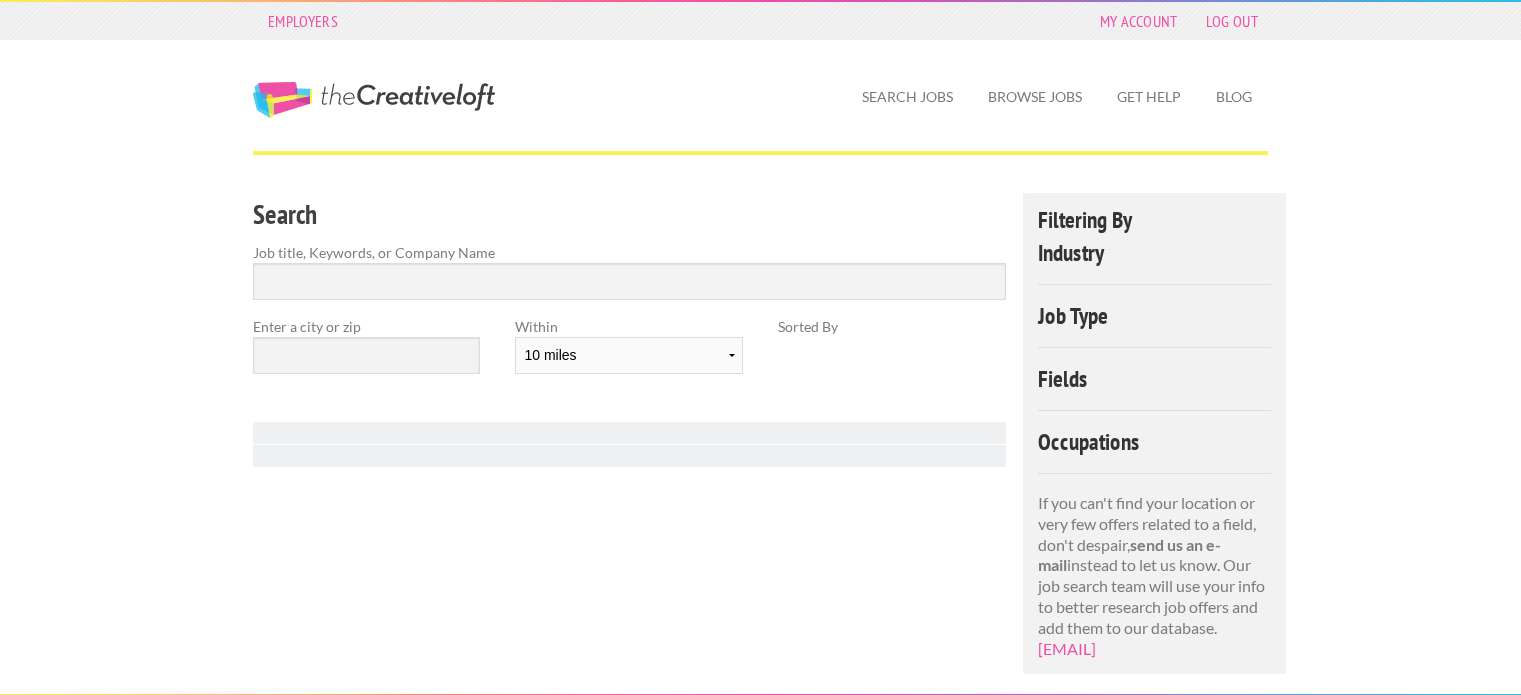 scroll, scrollTop: 0, scrollLeft: 0, axis: both 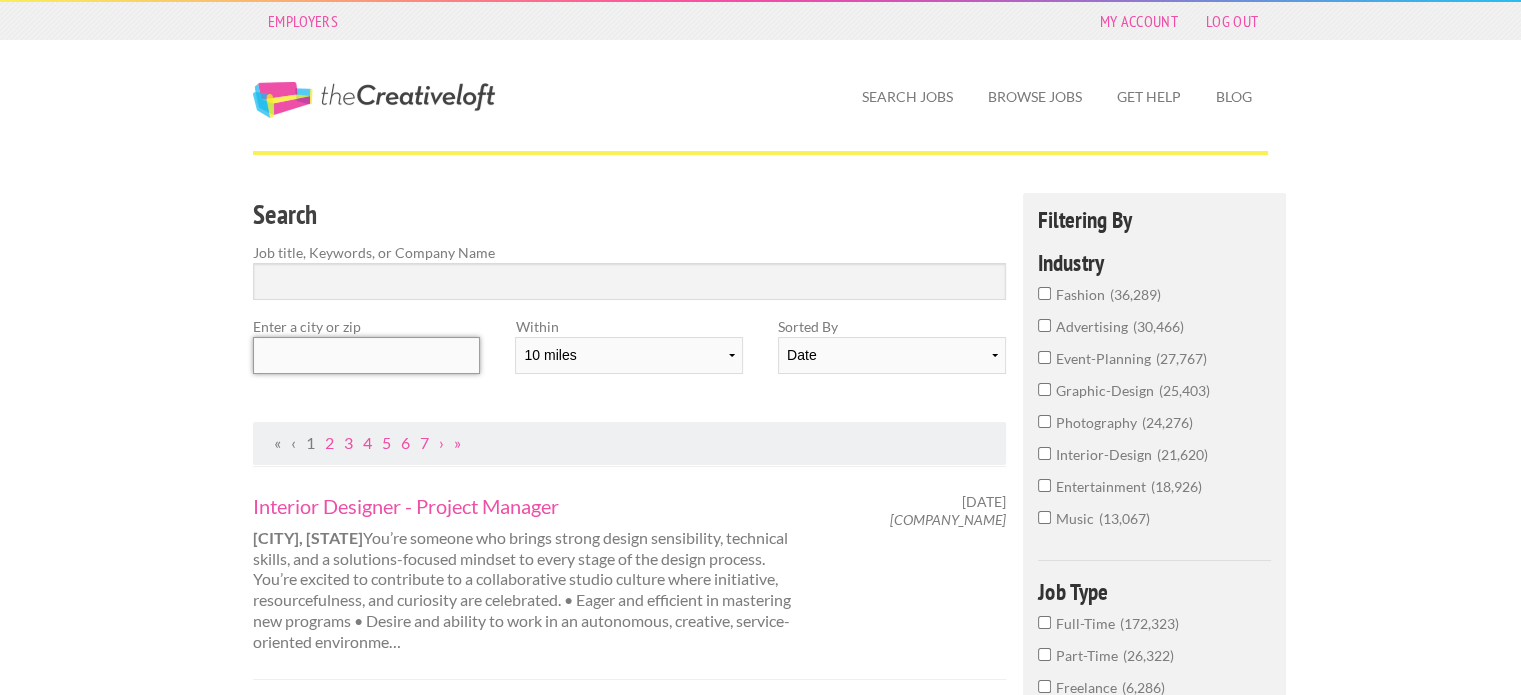 click at bounding box center [366, 355] 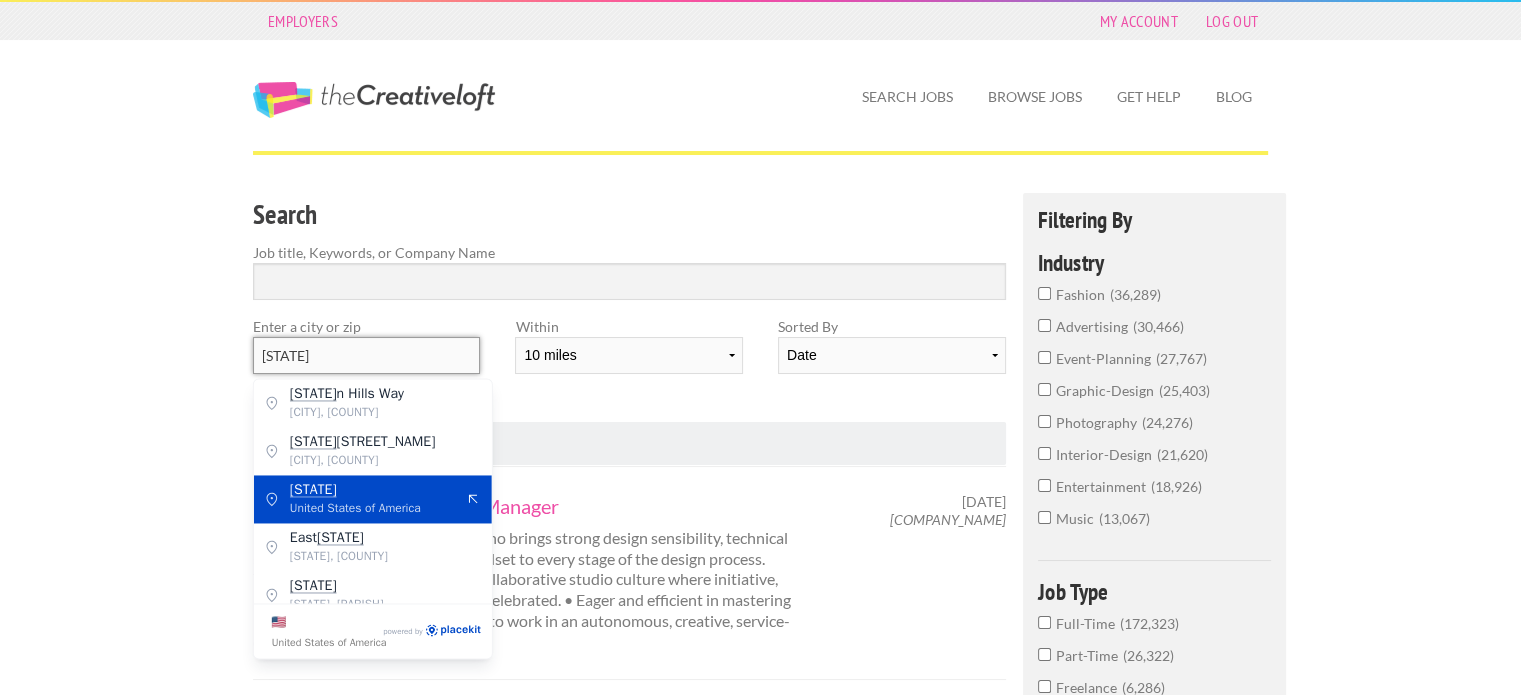 type on "[STATE]" 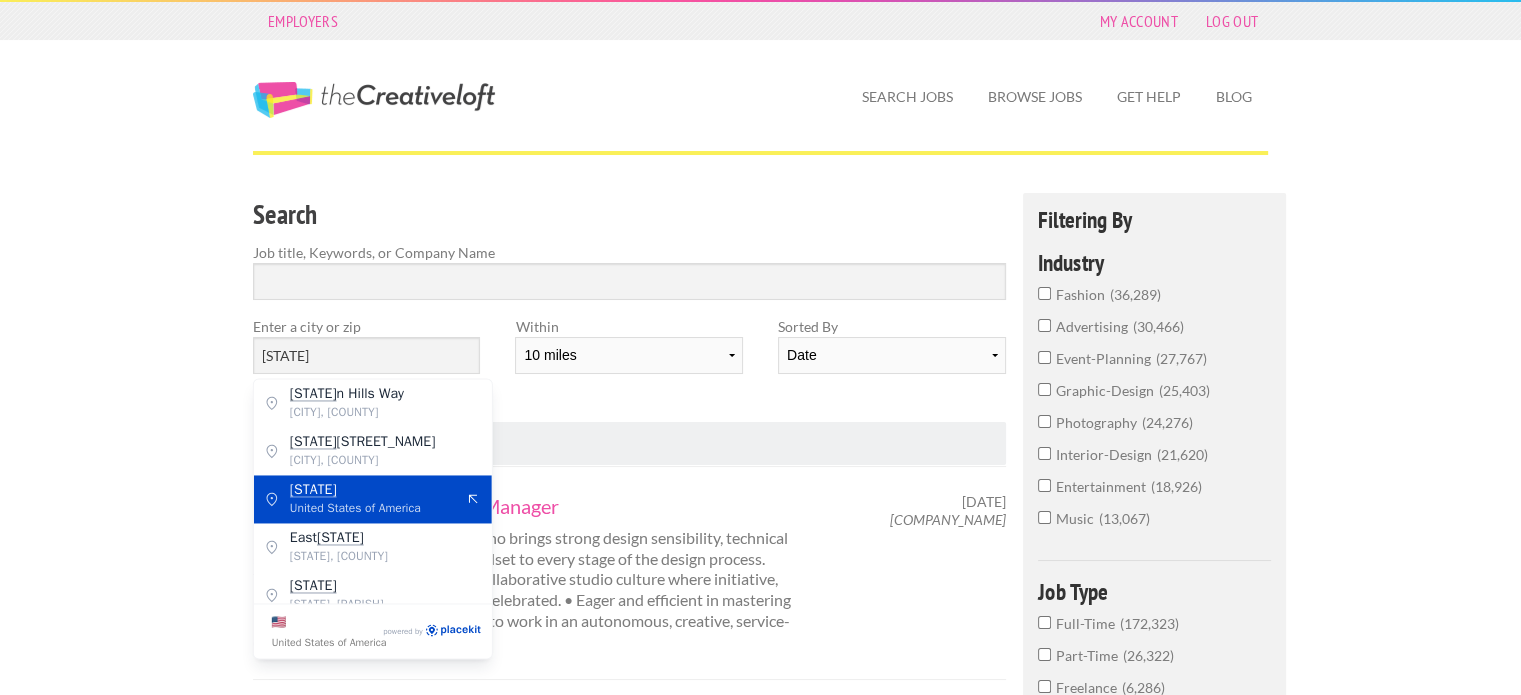 click on "[STATE]" at bounding box center (372, 490) 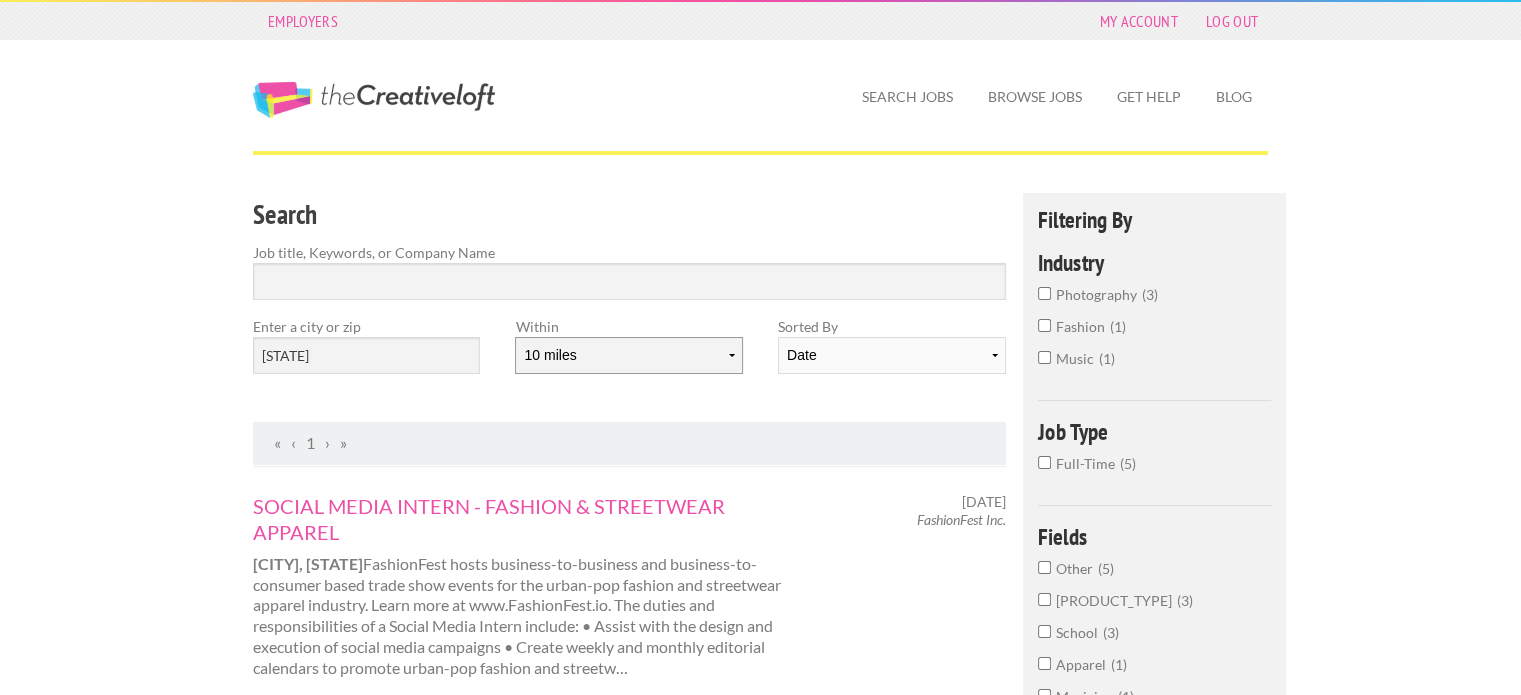 click on "10 miles
20 miles
50 miles
100 miles
200 miles
300 miles
400 miles
500 miles" at bounding box center [628, 355] 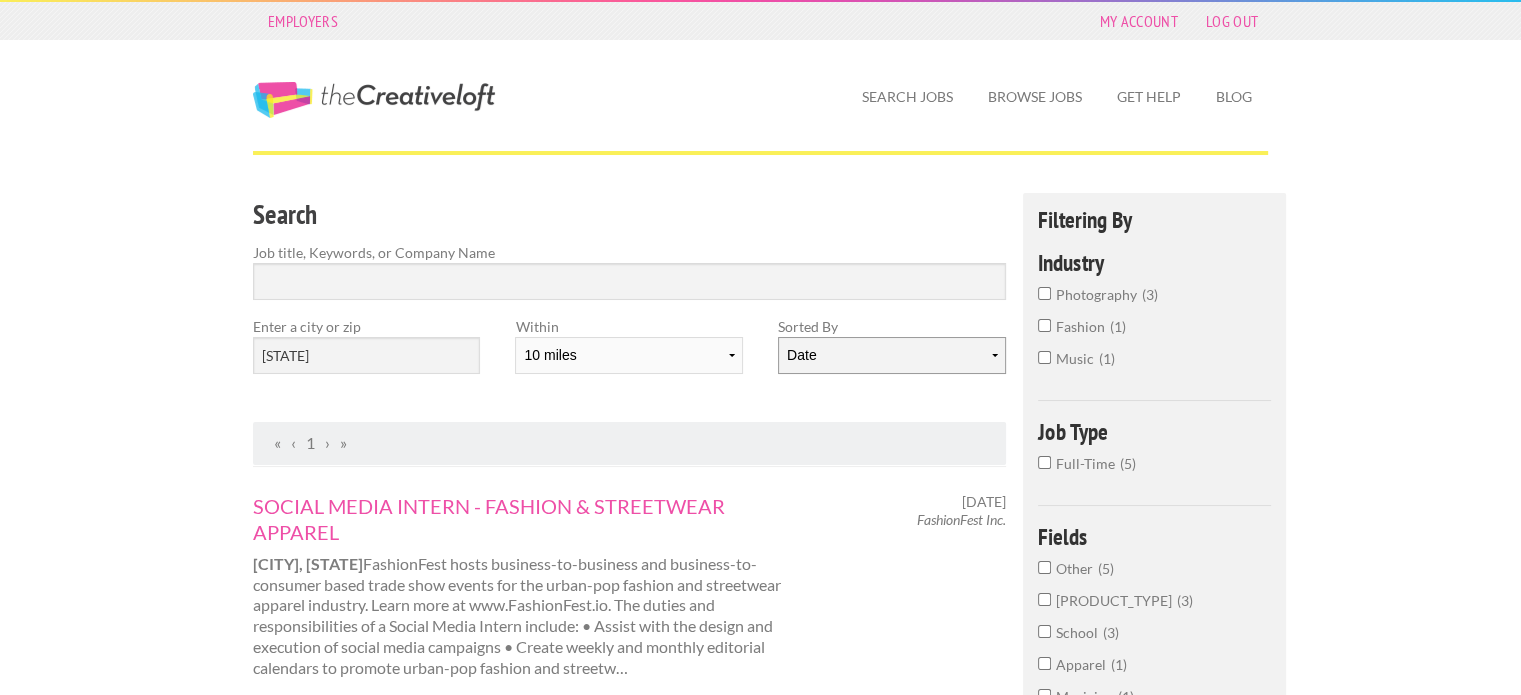 click on "Date Relevance" at bounding box center [891, 355] 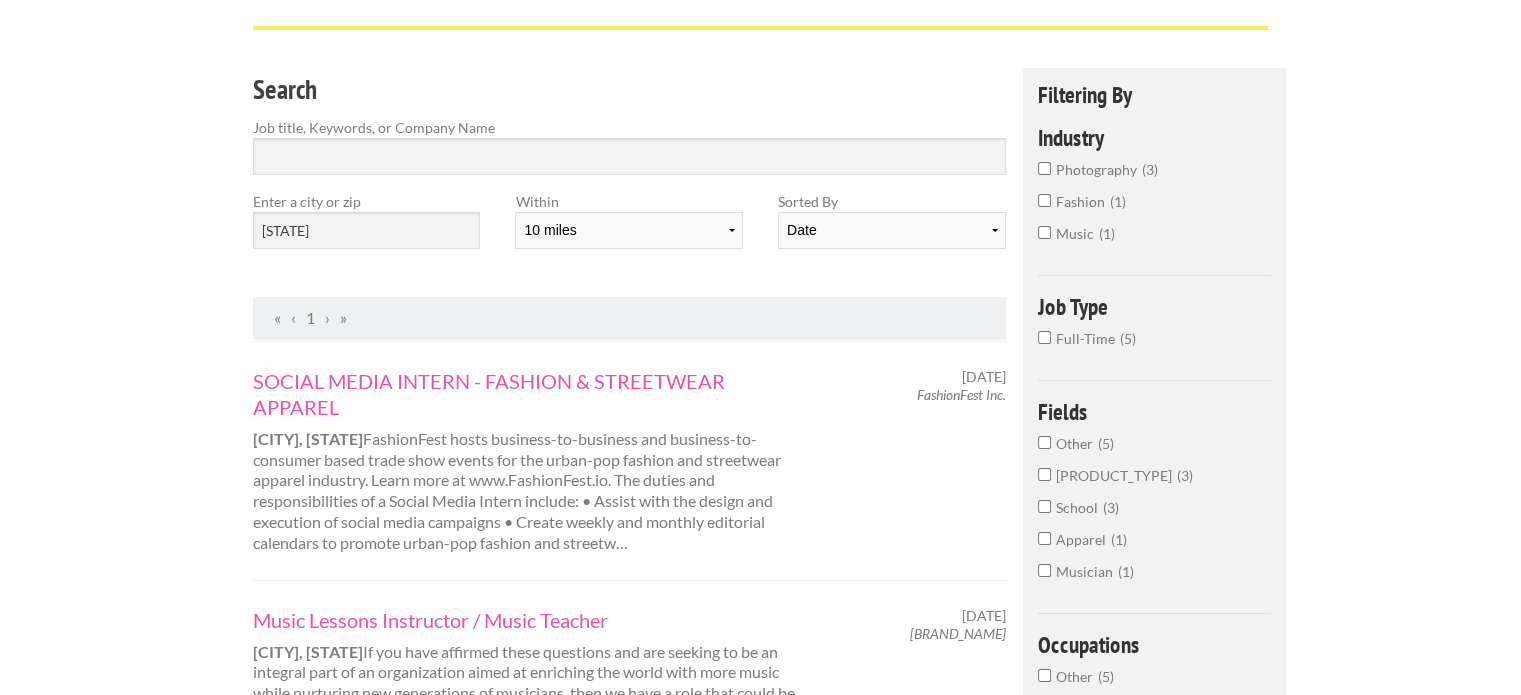 scroll, scrollTop: 0, scrollLeft: 0, axis: both 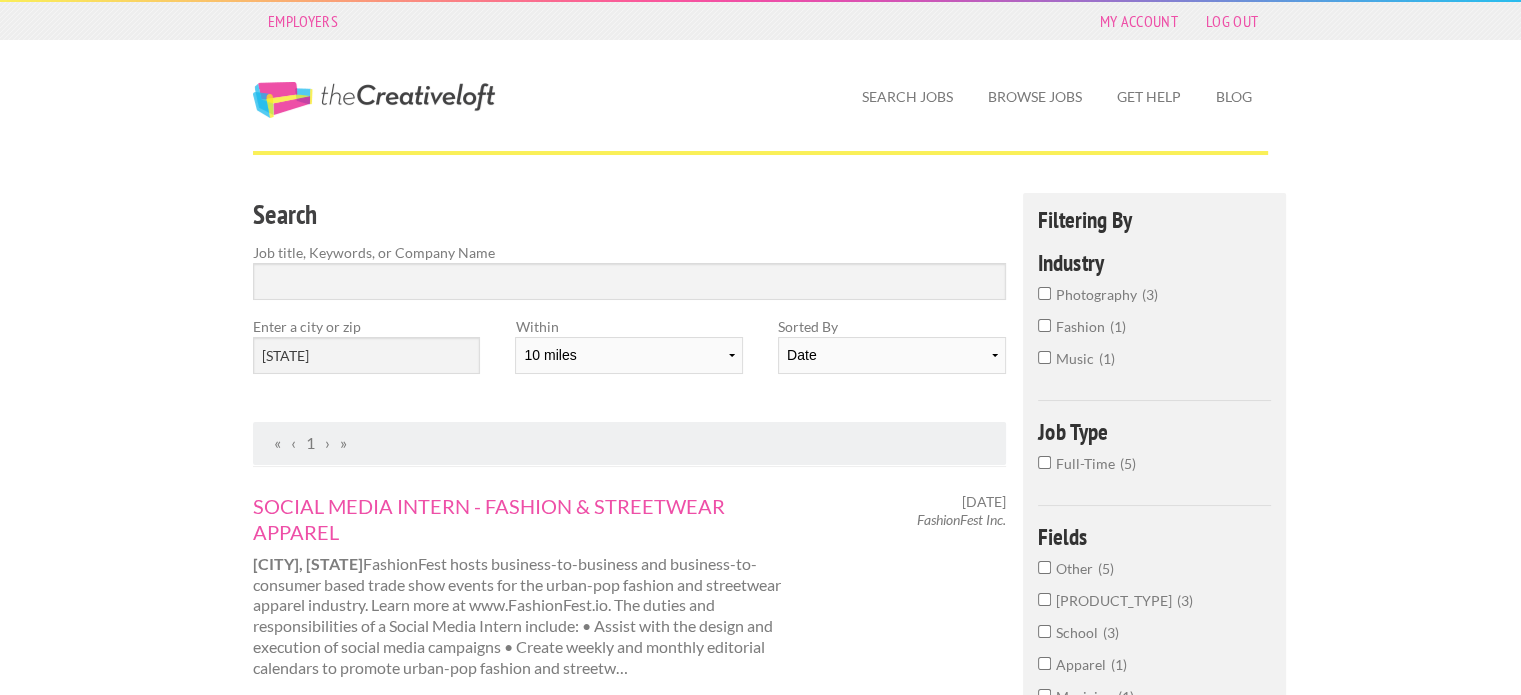 click on "« ‹ 1 › »" at bounding box center [629, 443] 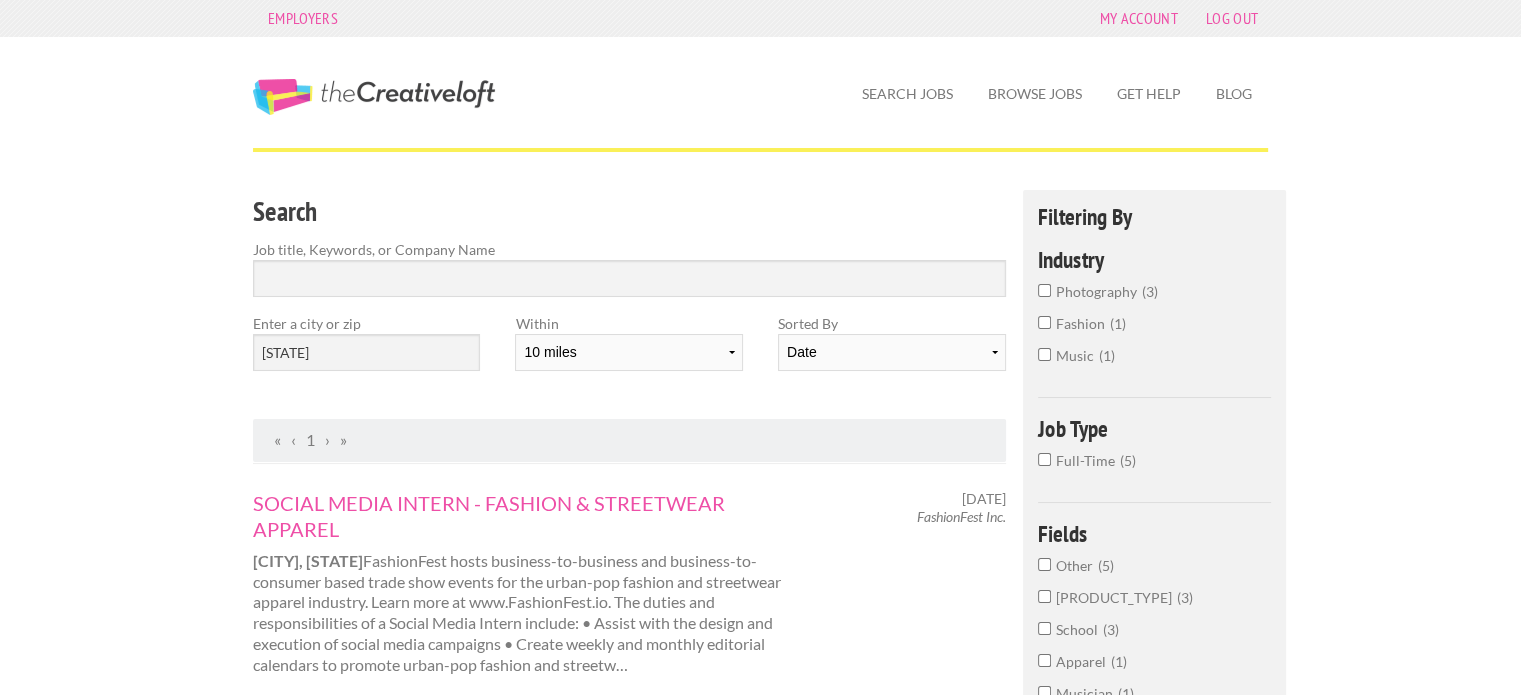 scroll, scrollTop: 0, scrollLeft: 0, axis: both 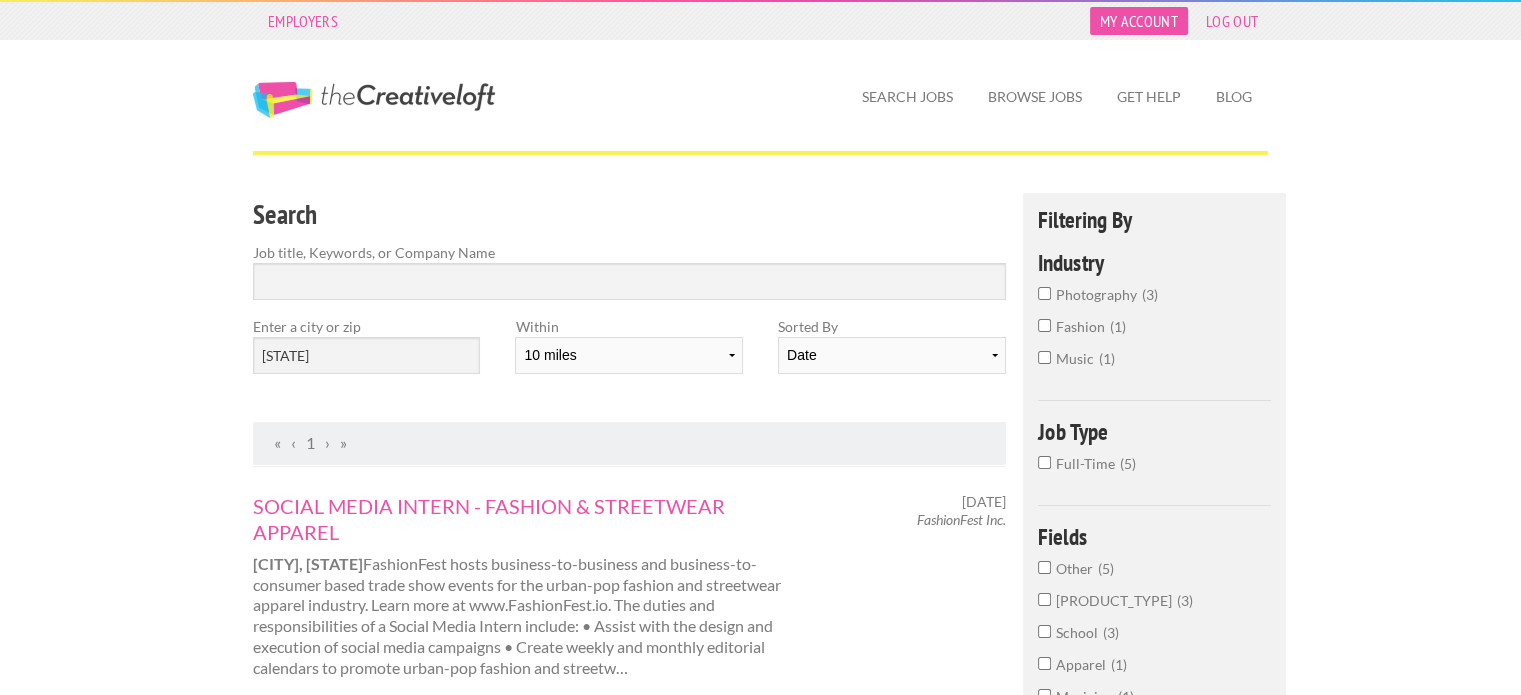 click on "My Account" at bounding box center [1139, 21] 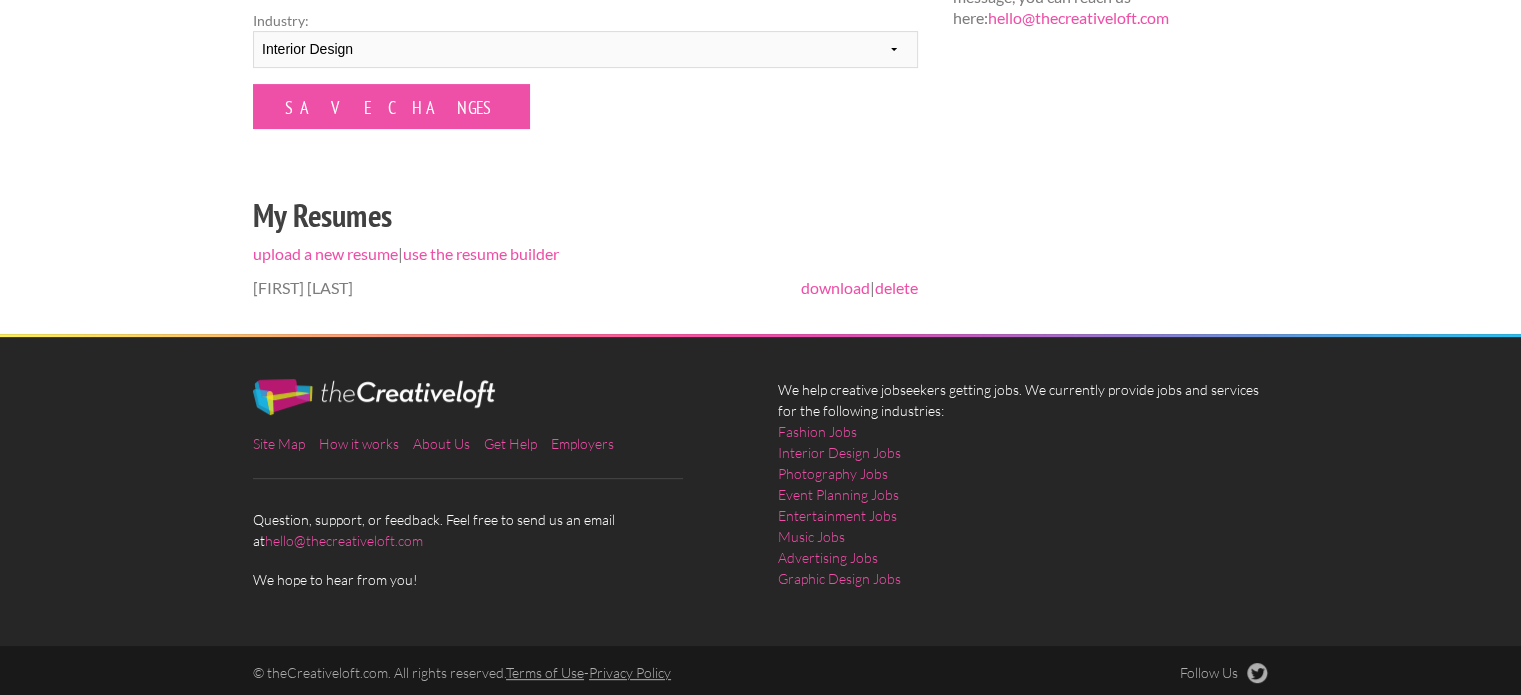 scroll, scrollTop: 599, scrollLeft: 0, axis: vertical 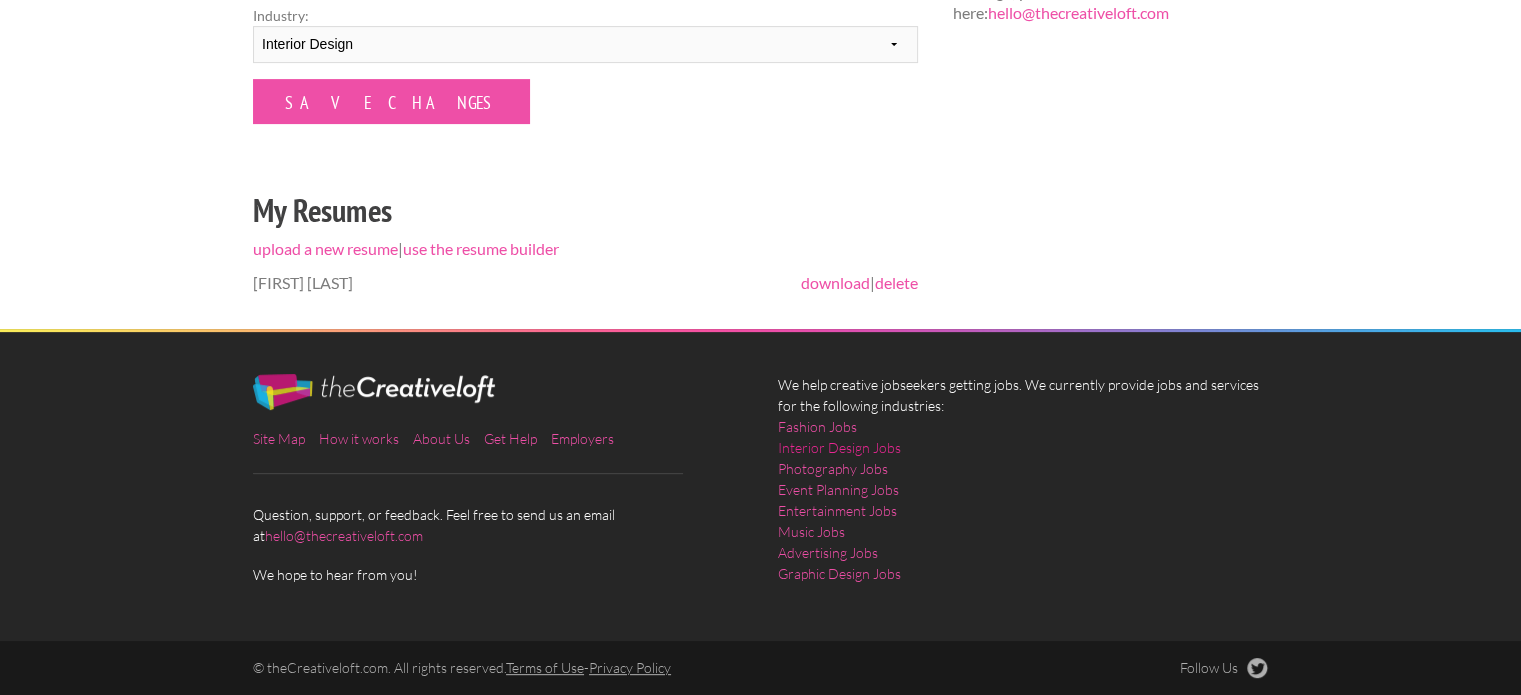 click on "Interior Design Jobs" at bounding box center (839, 447) 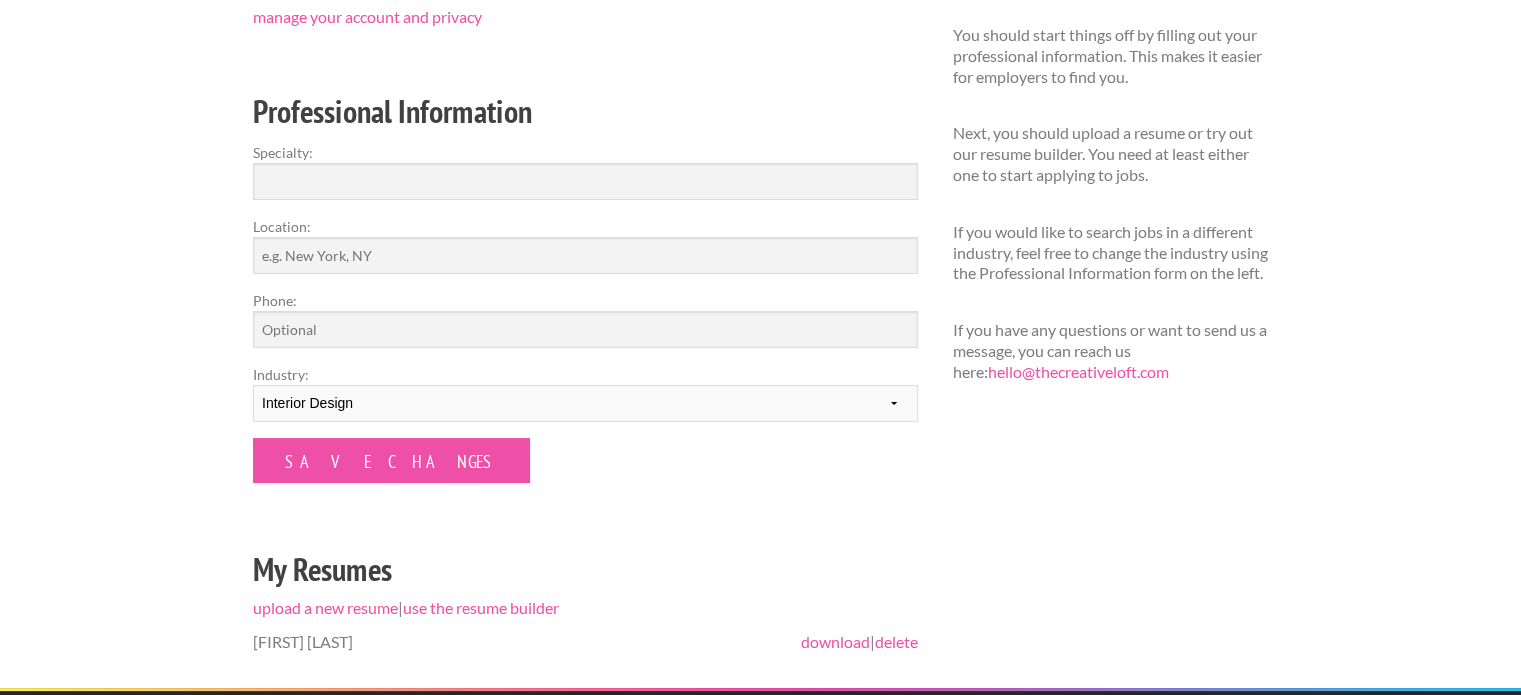 scroll, scrollTop: 252, scrollLeft: 0, axis: vertical 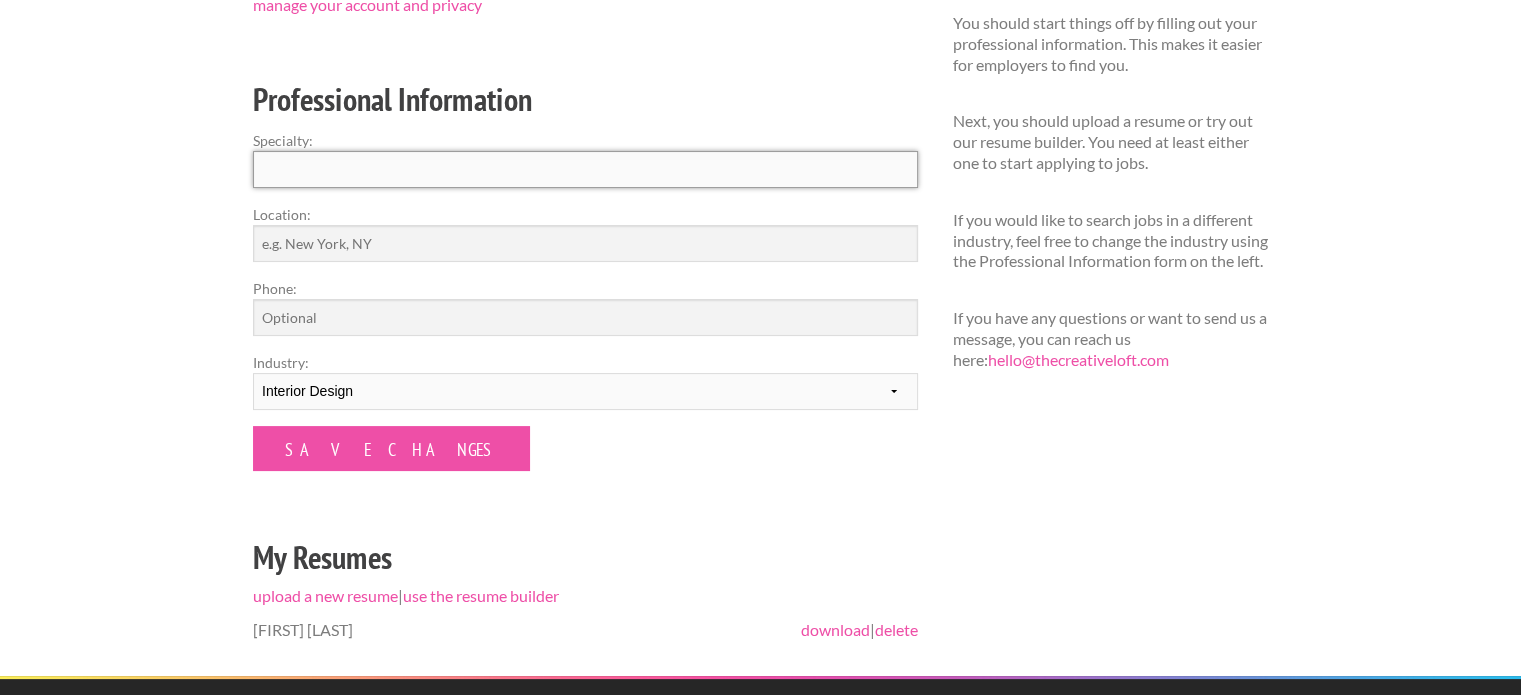 click on "Specialty:" at bounding box center [585, 169] 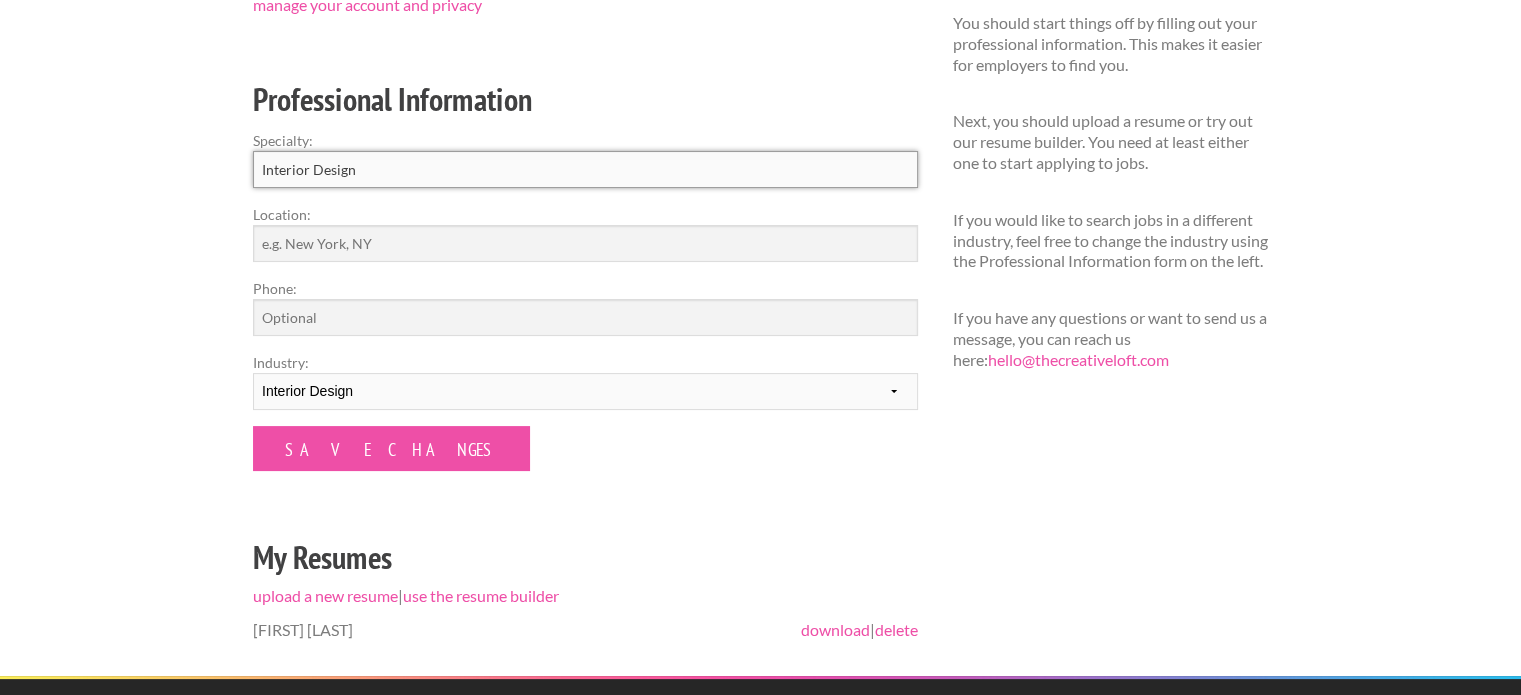type on "Interior Design" 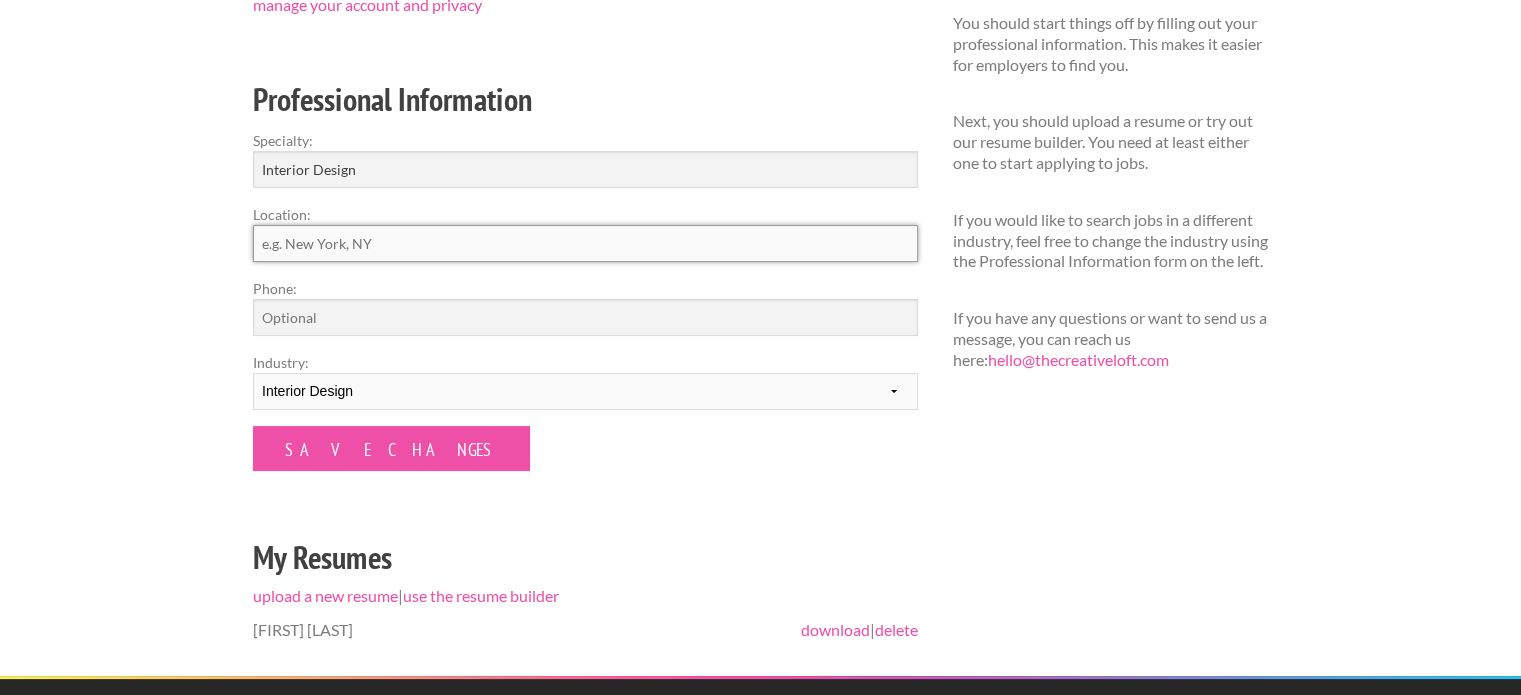 click on "Location:" at bounding box center [585, 243] 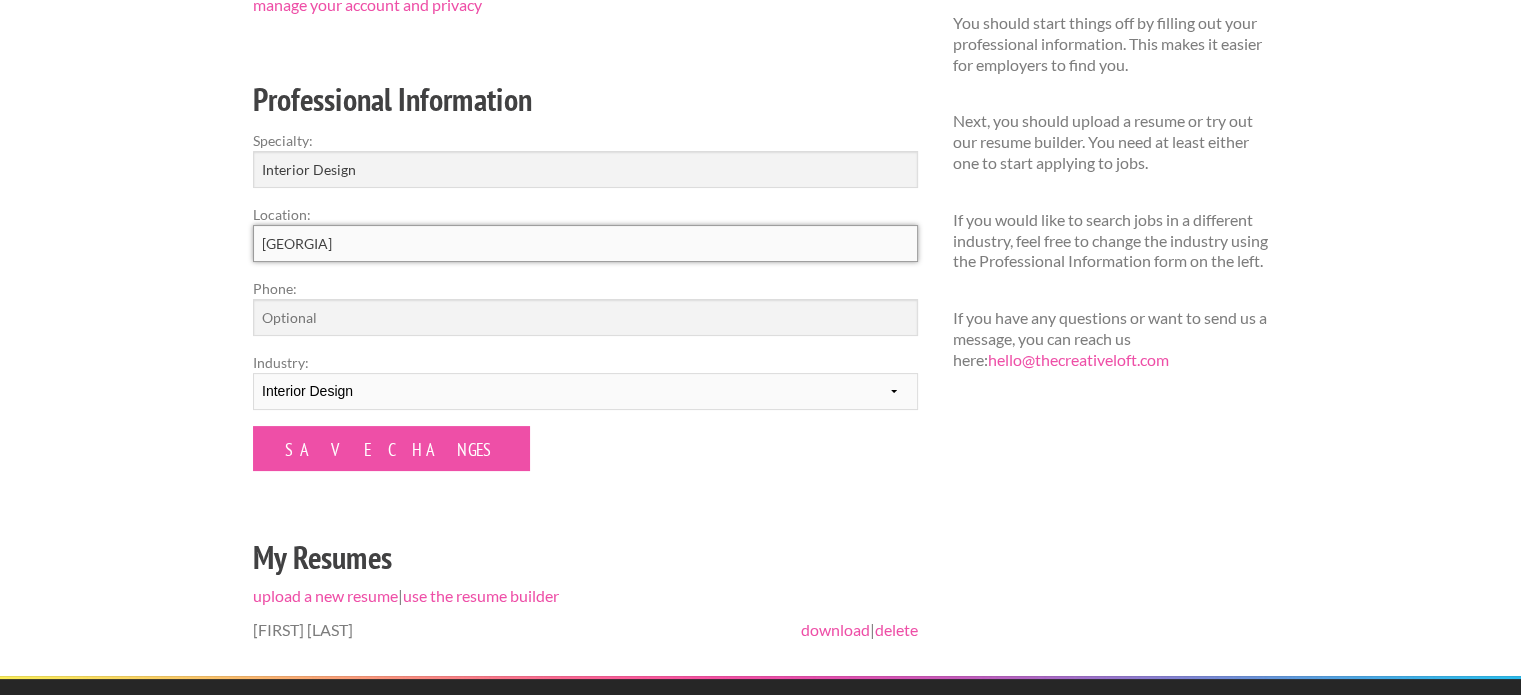 type on "Georgia" 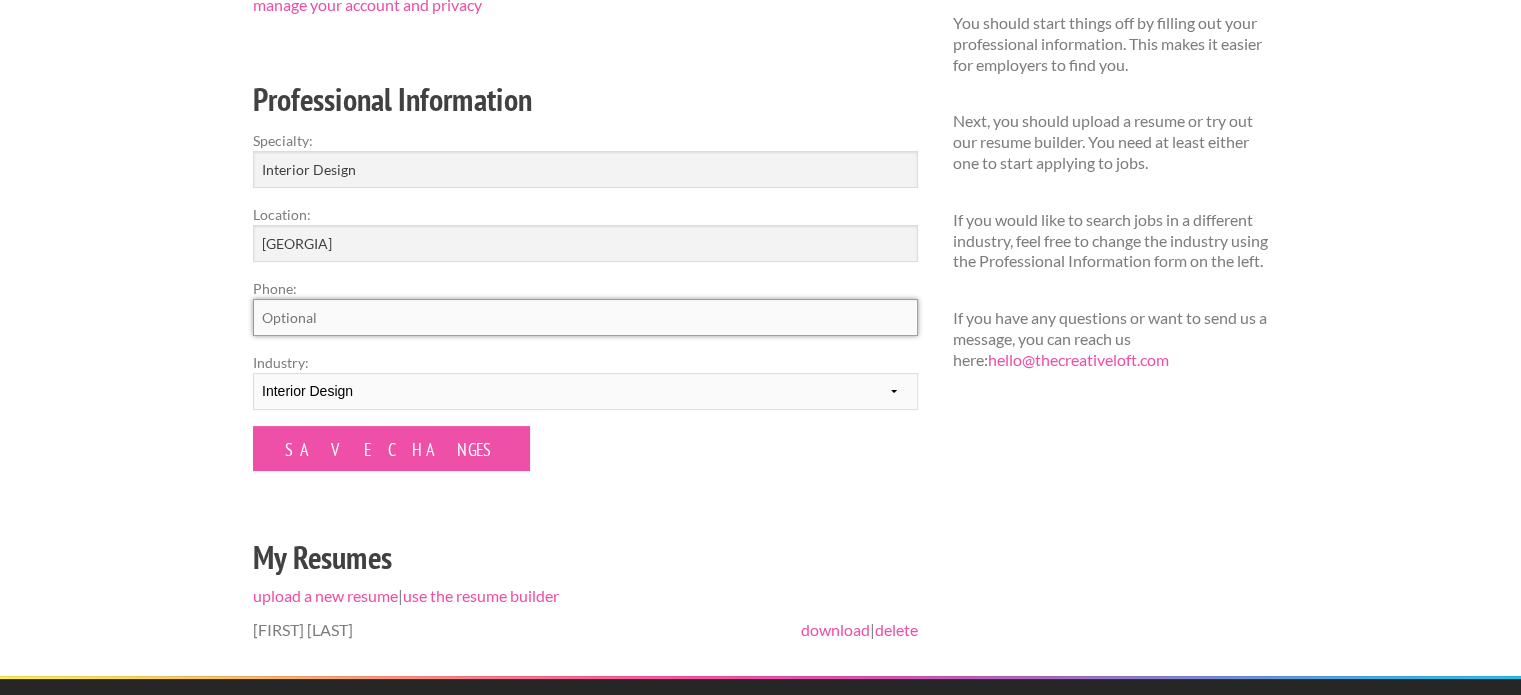 click on "Phone:" at bounding box center (585, 317) 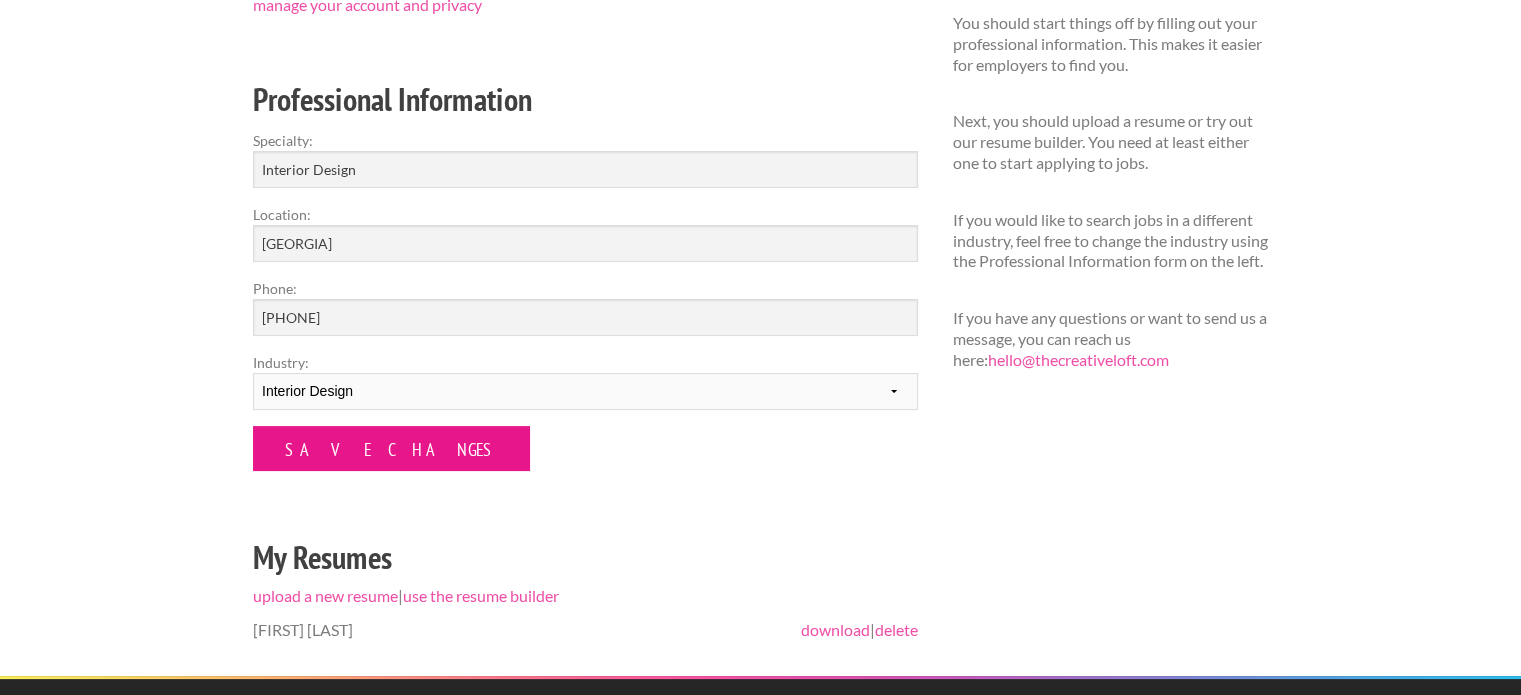 click on "Save Changes" at bounding box center [391, 448] 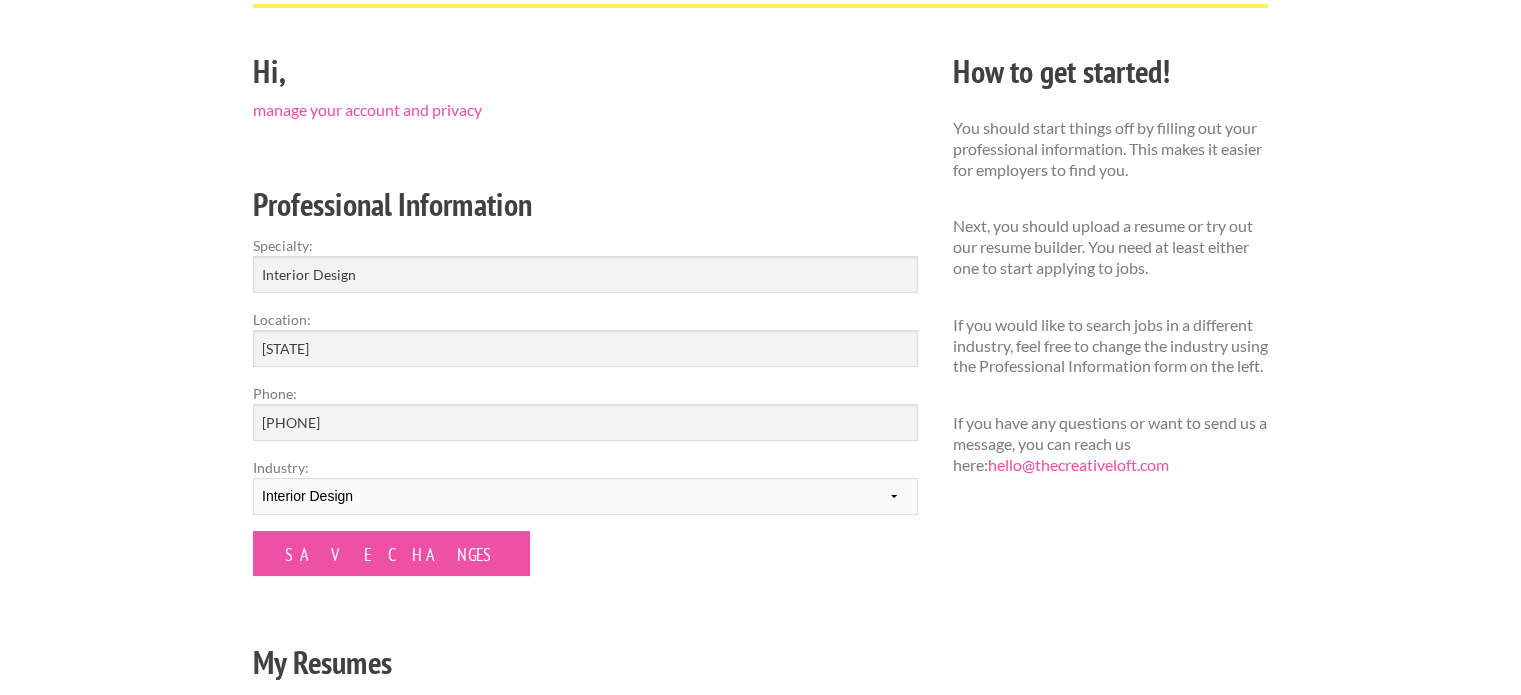 scroll, scrollTop: 0, scrollLeft: 0, axis: both 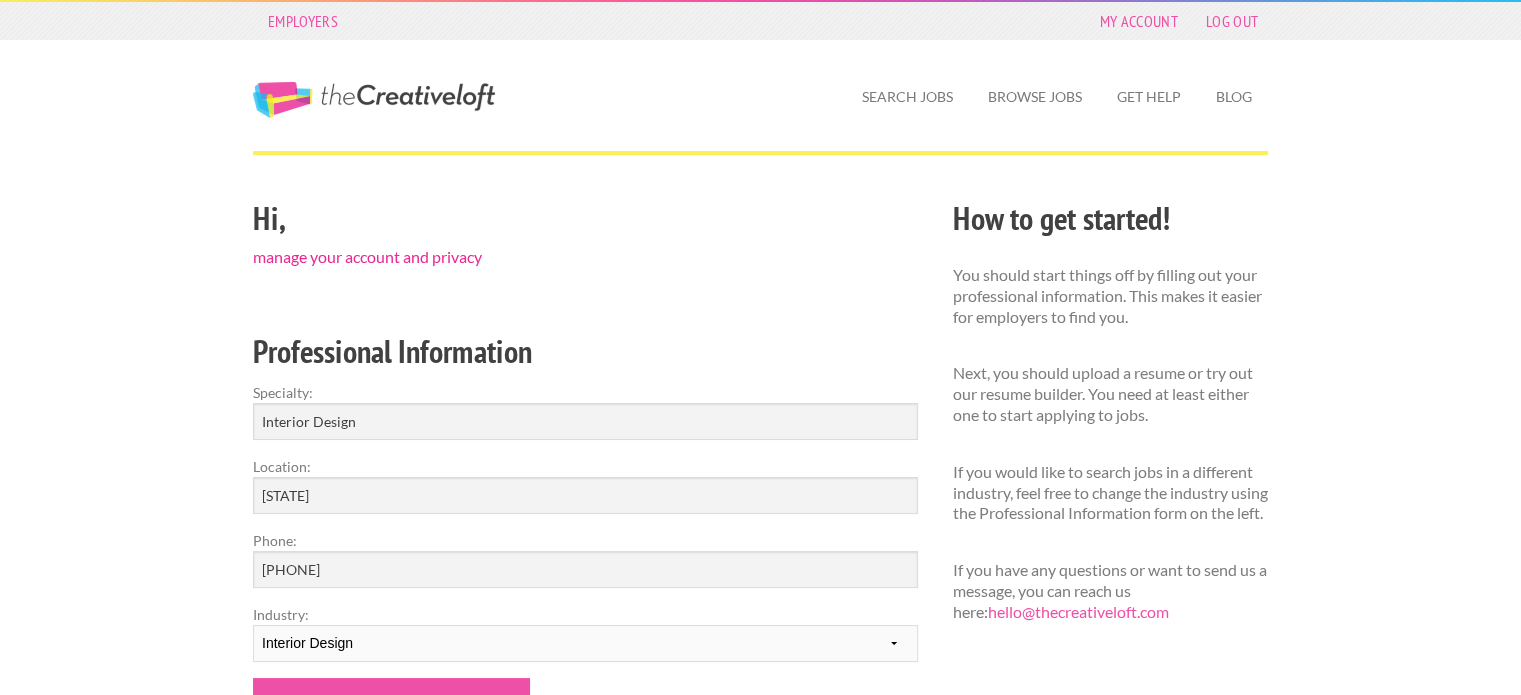 click on "manage your account and privacy" at bounding box center (367, 256) 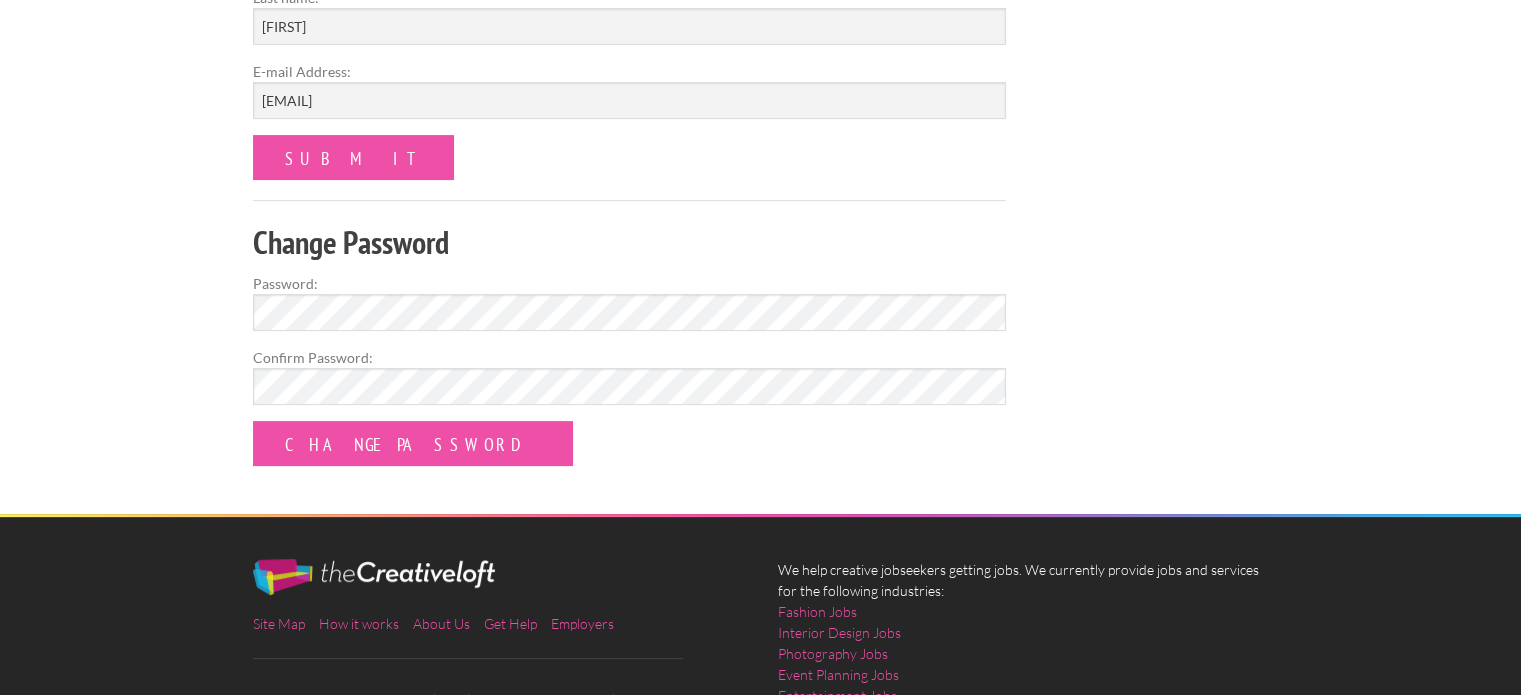 scroll, scrollTop: 0, scrollLeft: 0, axis: both 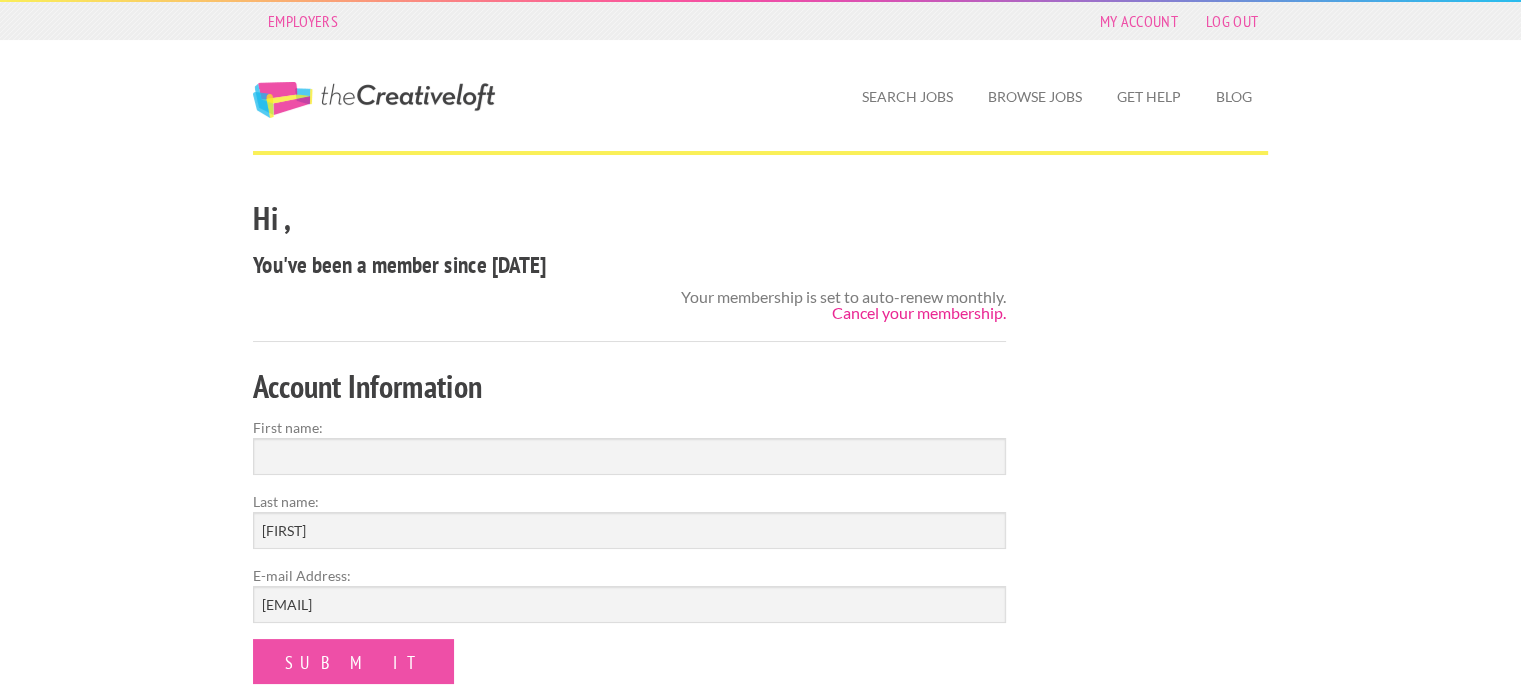 click on "Cancel your membership." at bounding box center [919, 312] 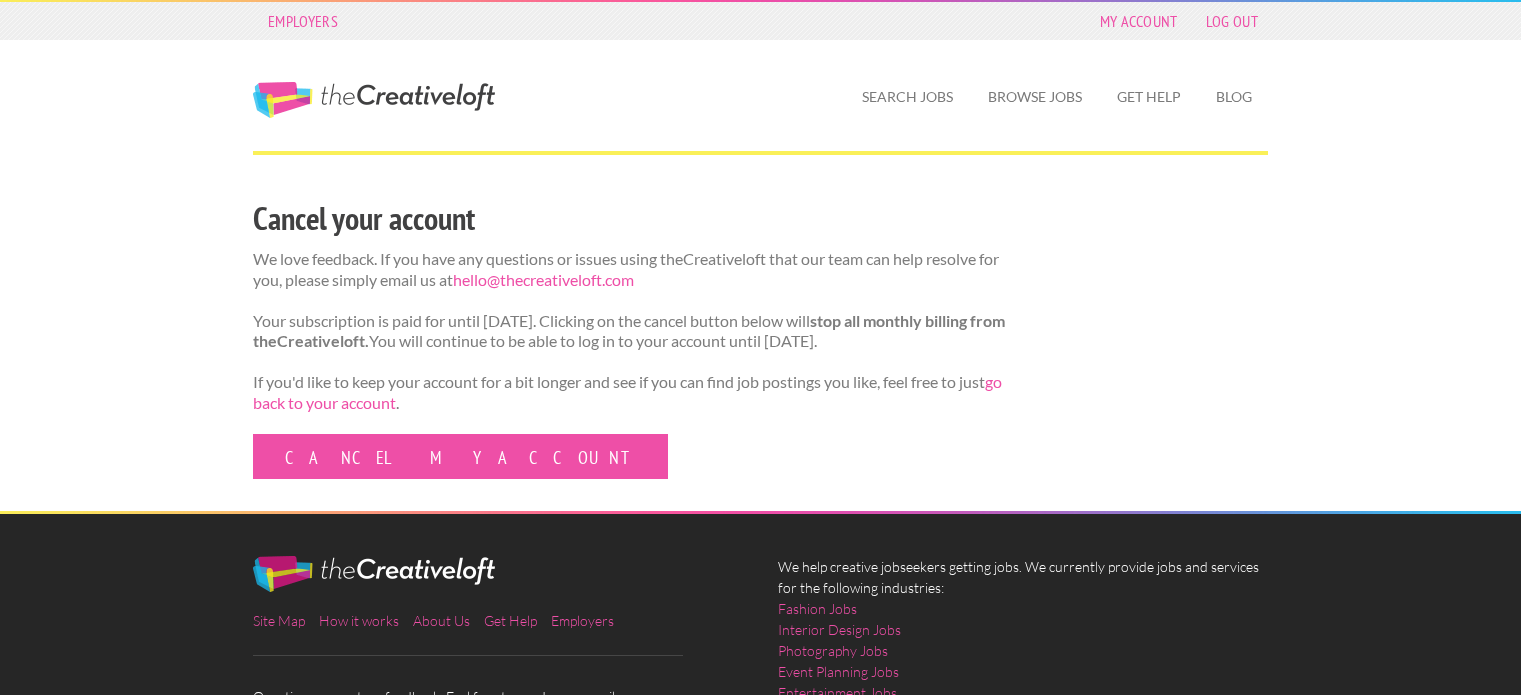 scroll, scrollTop: 0, scrollLeft: 0, axis: both 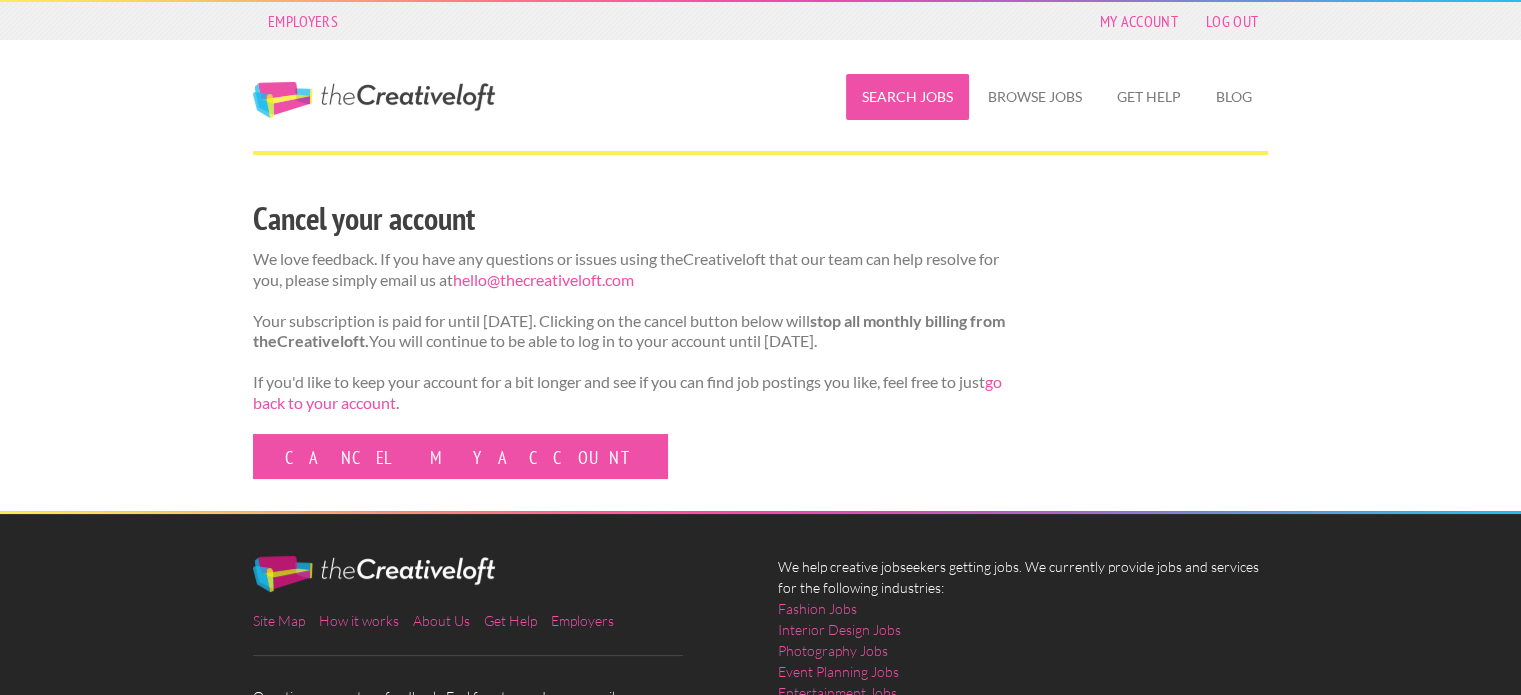 click on "Search Jobs" at bounding box center (907, 97) 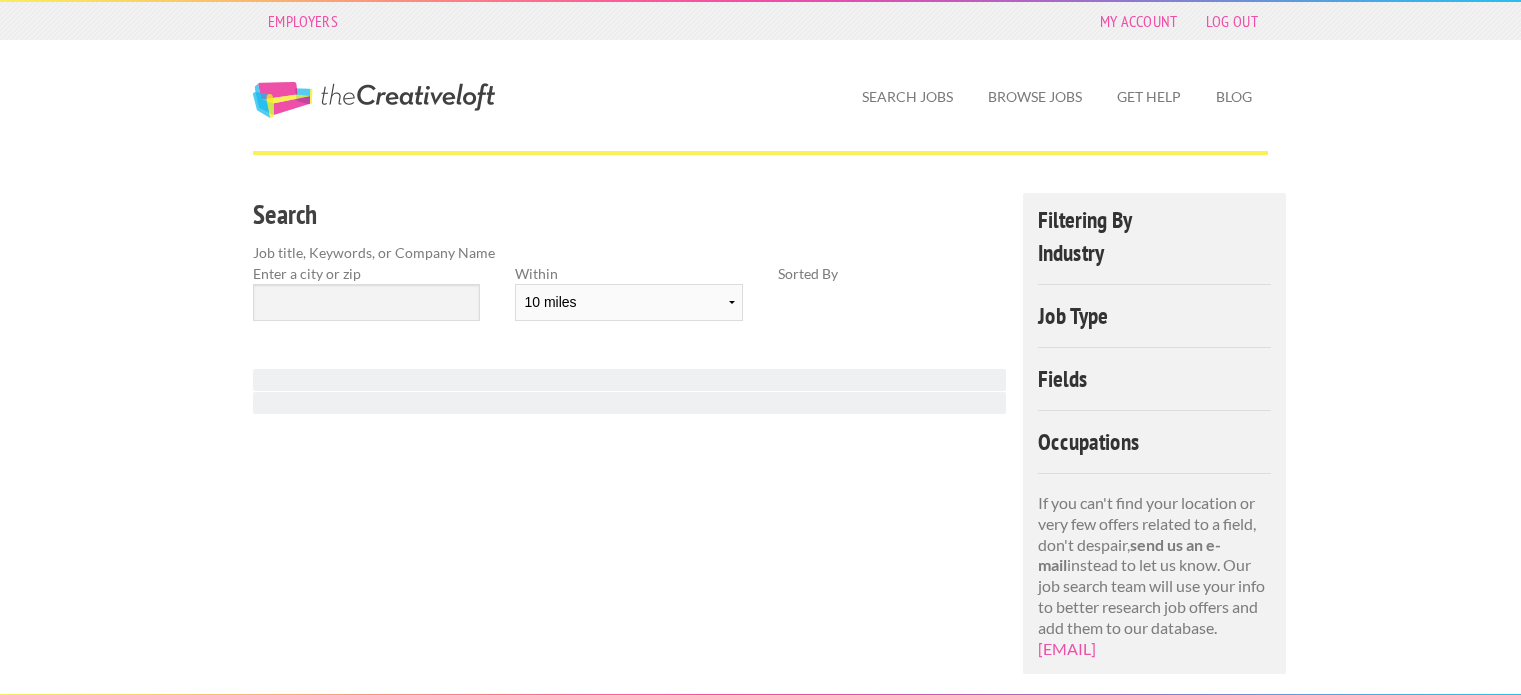 scroll, scrollTop: 0, scrollLeft: 0, axis: both 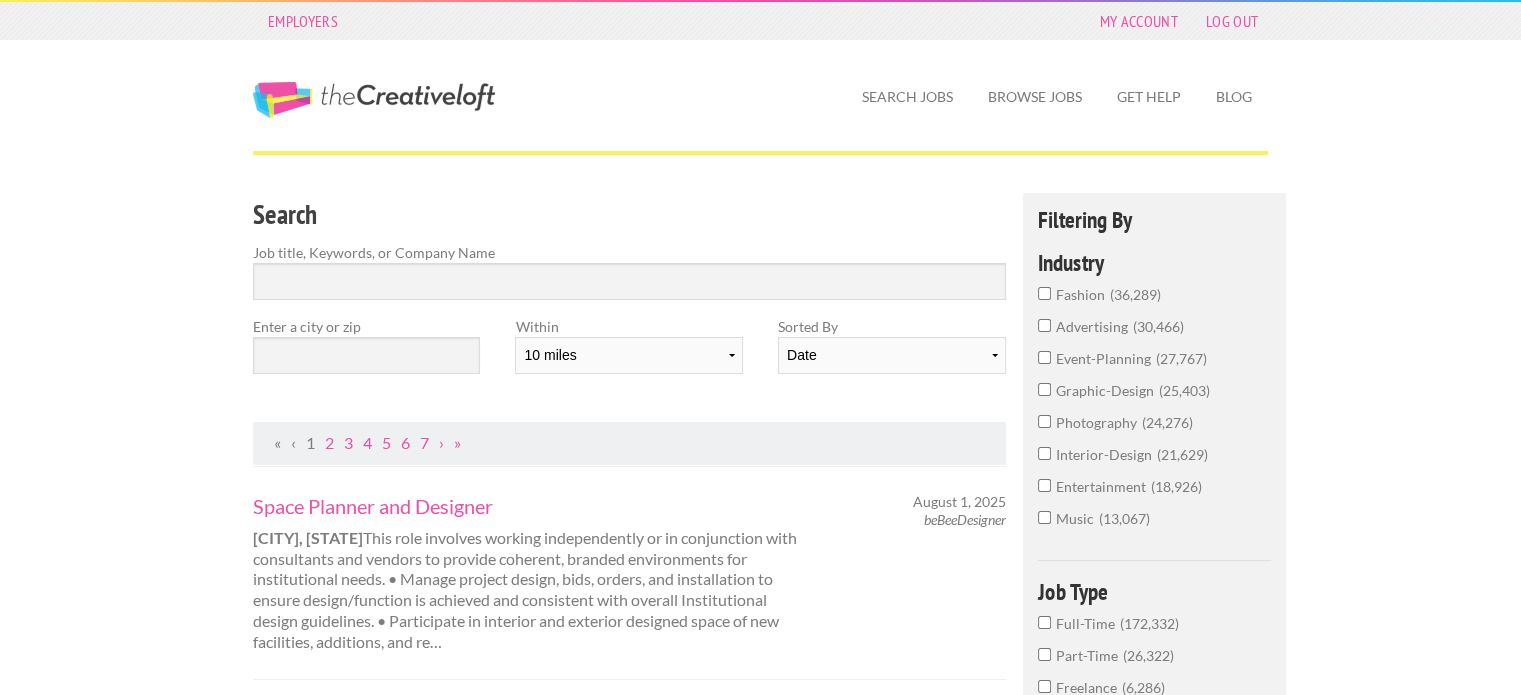 click on "interior-design" at bounding box center [1106, 454] 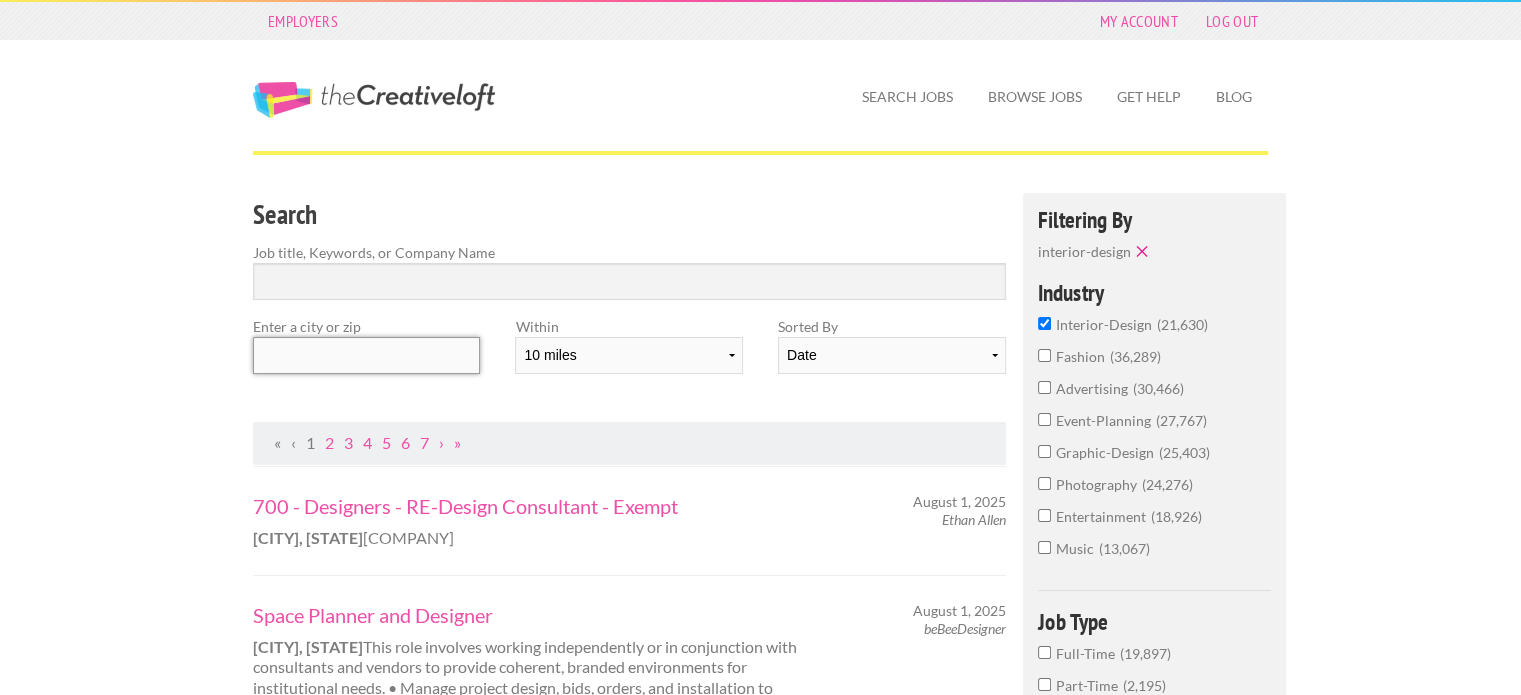 click at bounding box center [366, 355] 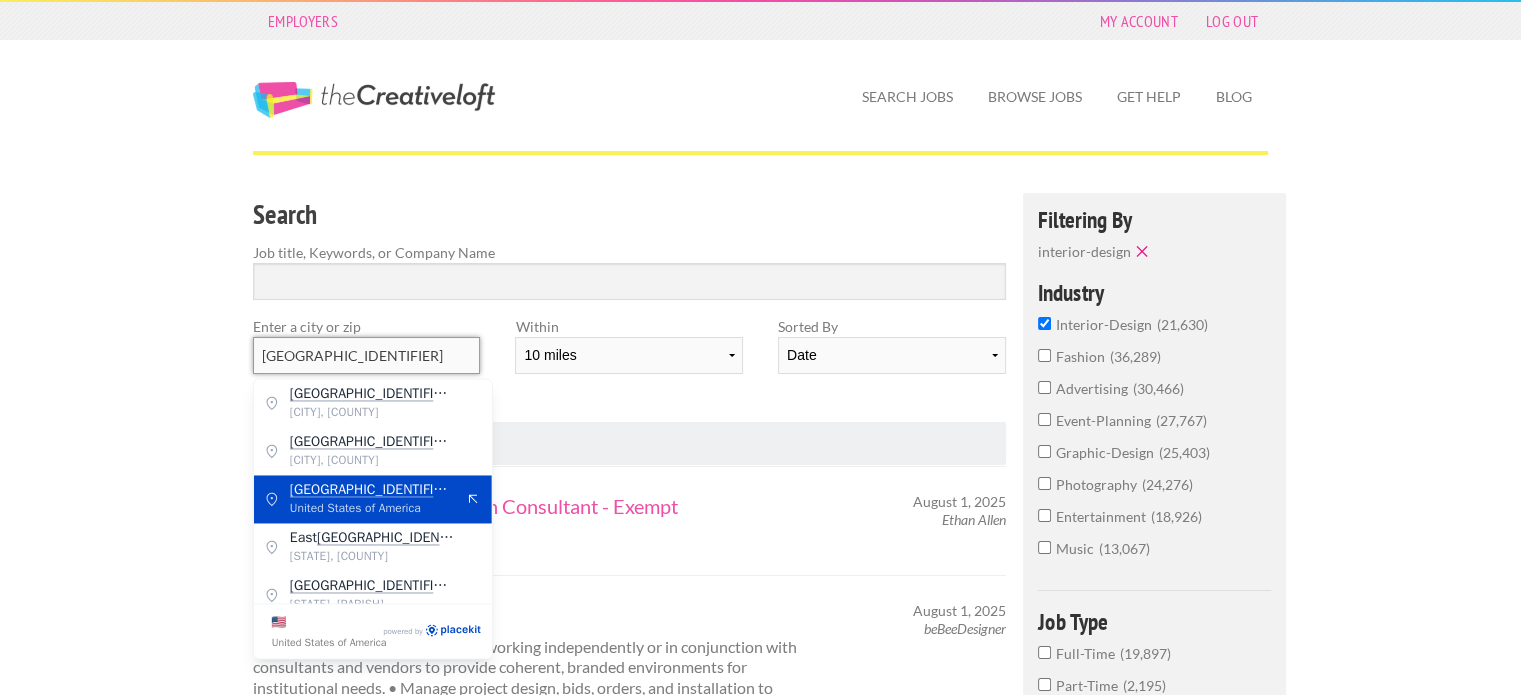 type on "Georgia" 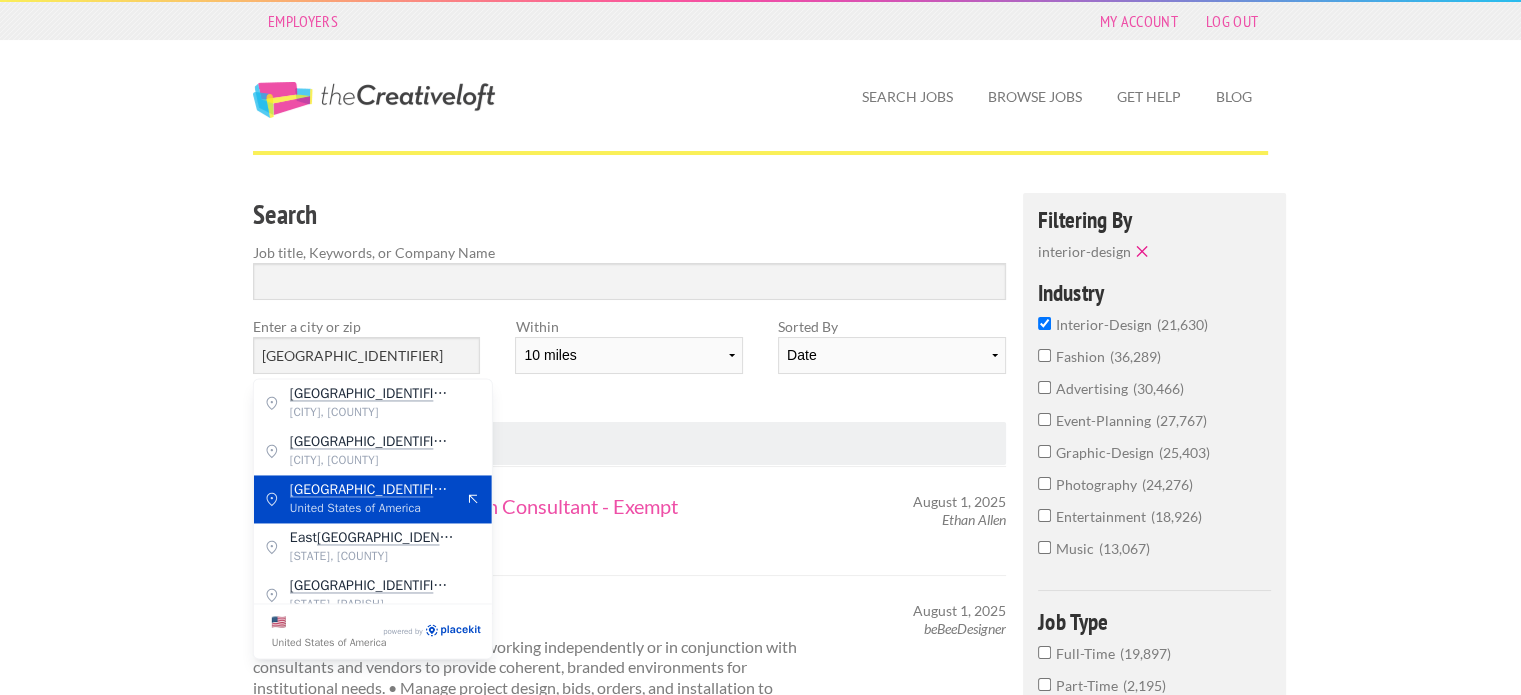 drag, startPoint x: 376, startPoint y: 491, endPoint x: 349, endPoint y: 491, distance: 27 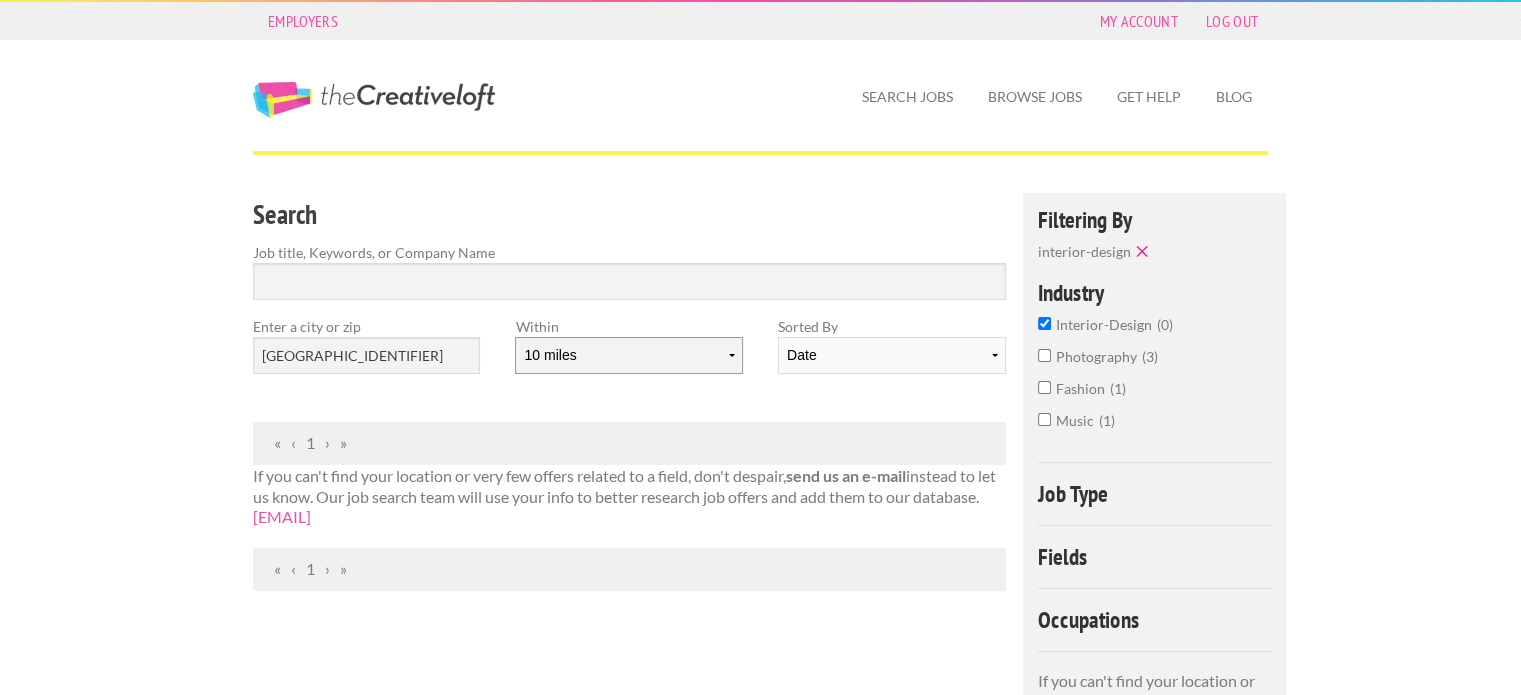 click on "10 miles
20 miles
50 miles
100 miles
200 miles
300 miles
400 miles
500 miles" at bounding box center [628, 355] 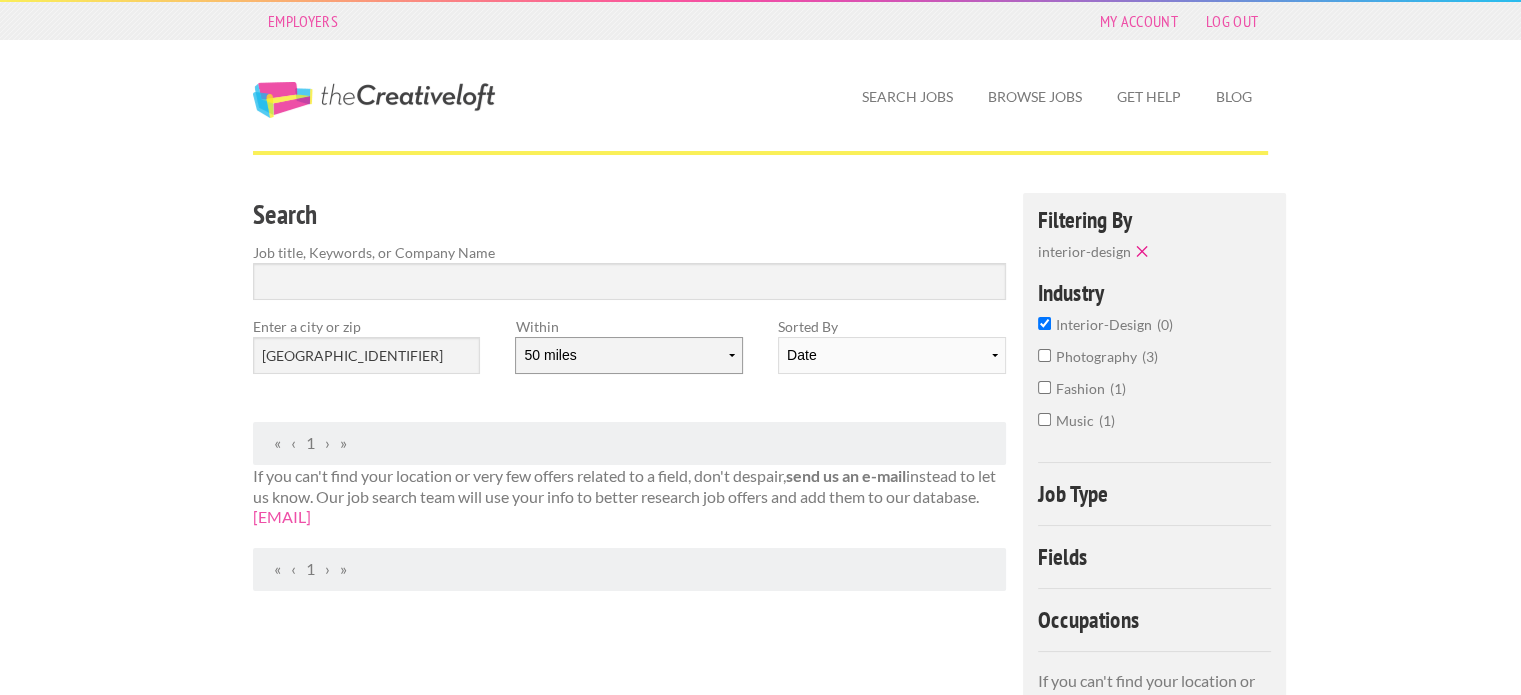 click on "10 miles
20 miles
50 miles
100 miles
200 miles
300 miles
400 miles
500 miles" at bounding box center [628, 355] 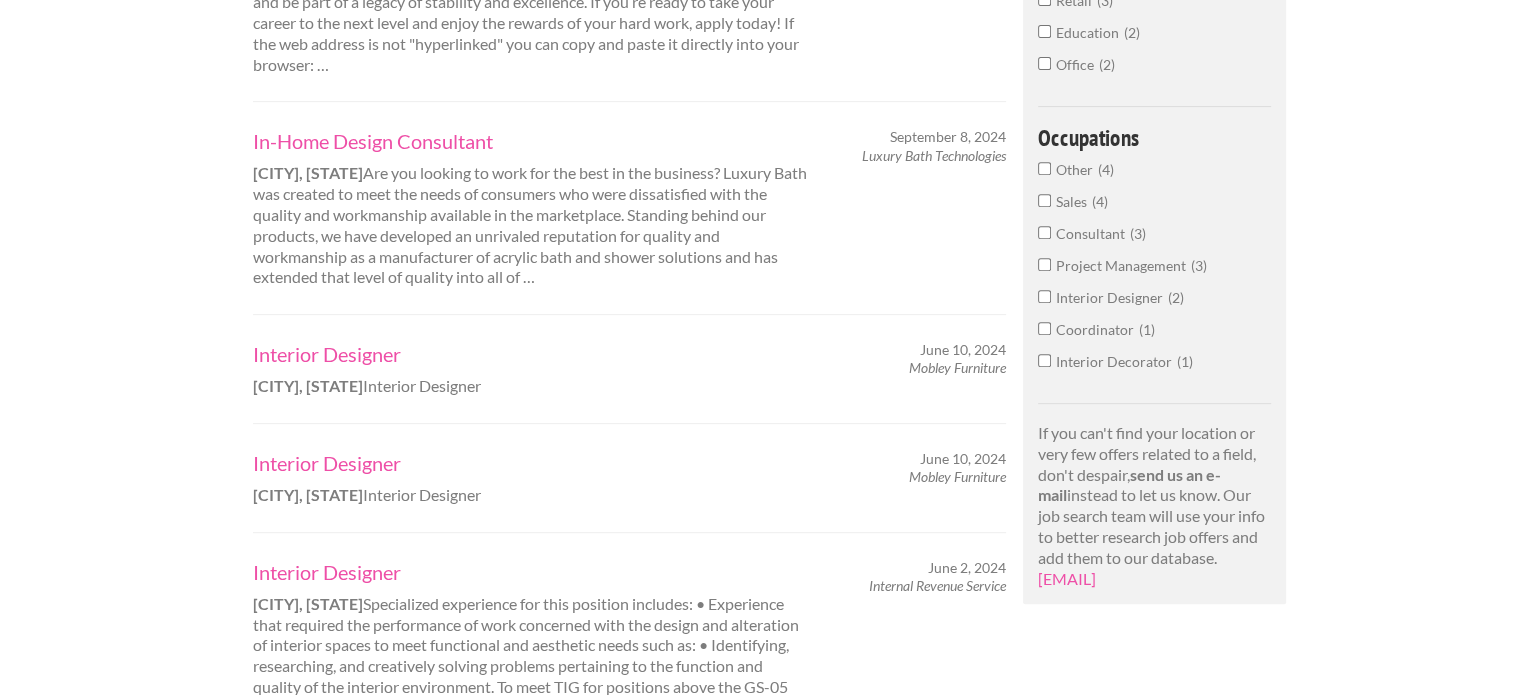 scroll, scrollTop: 796, scrollLeft: 0, axis: vertical 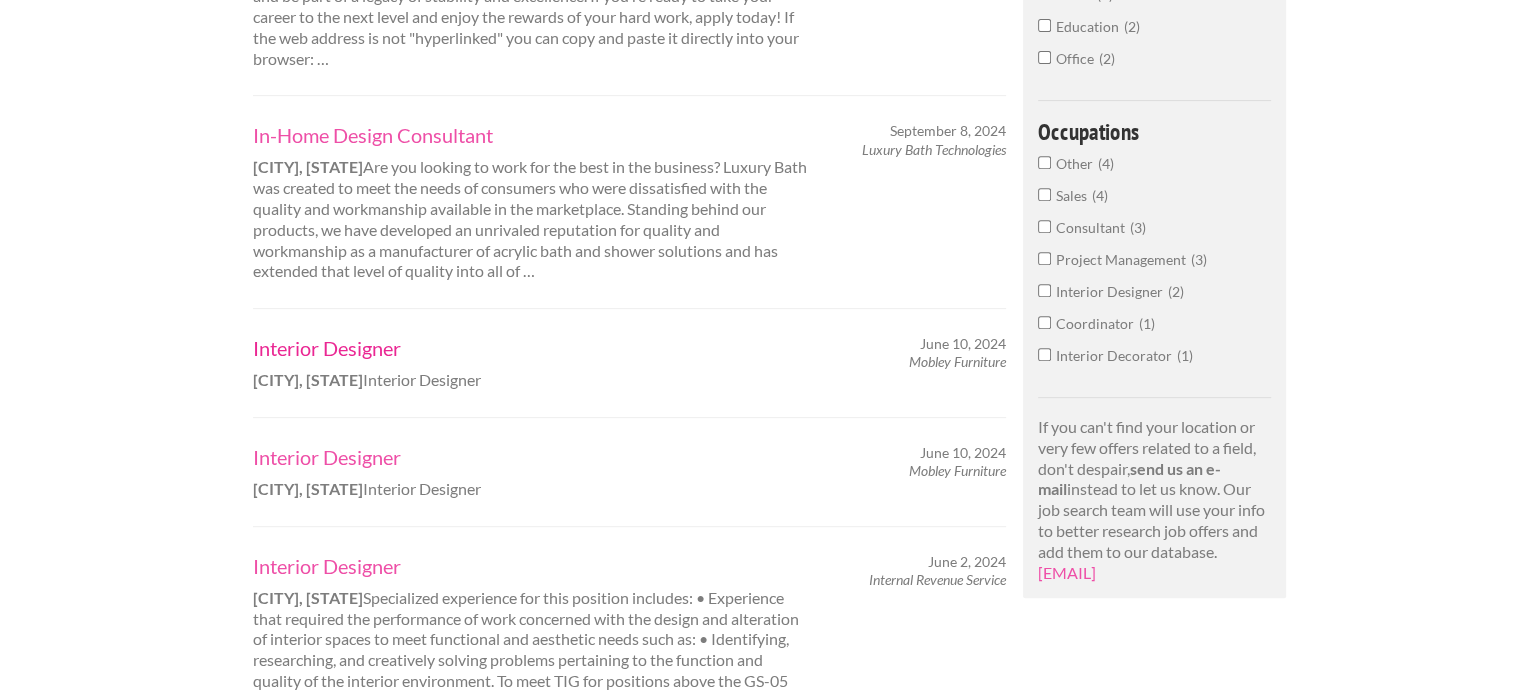 click on "Interior Designer" at bounding box center (531, 348) 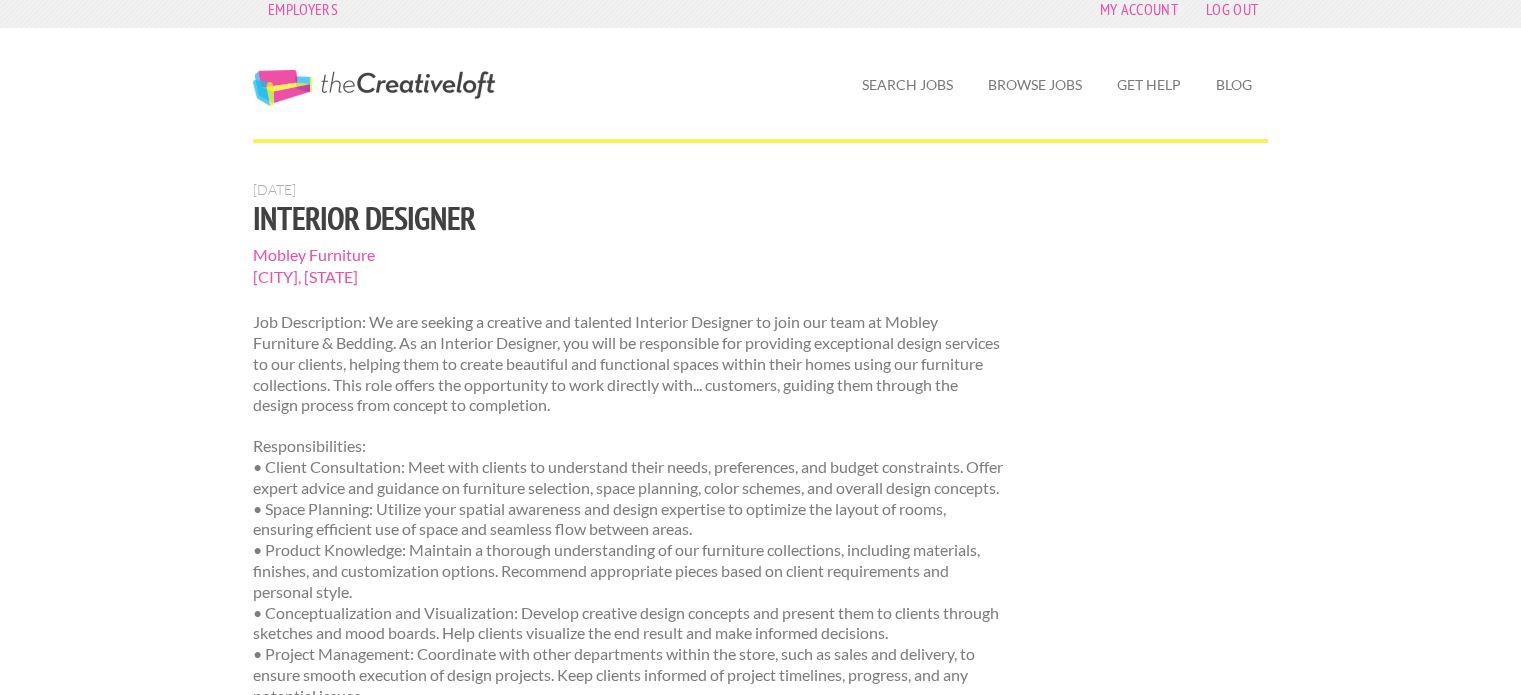 scroll, scrollTop: 0, scrollLeft: 0, axis: both 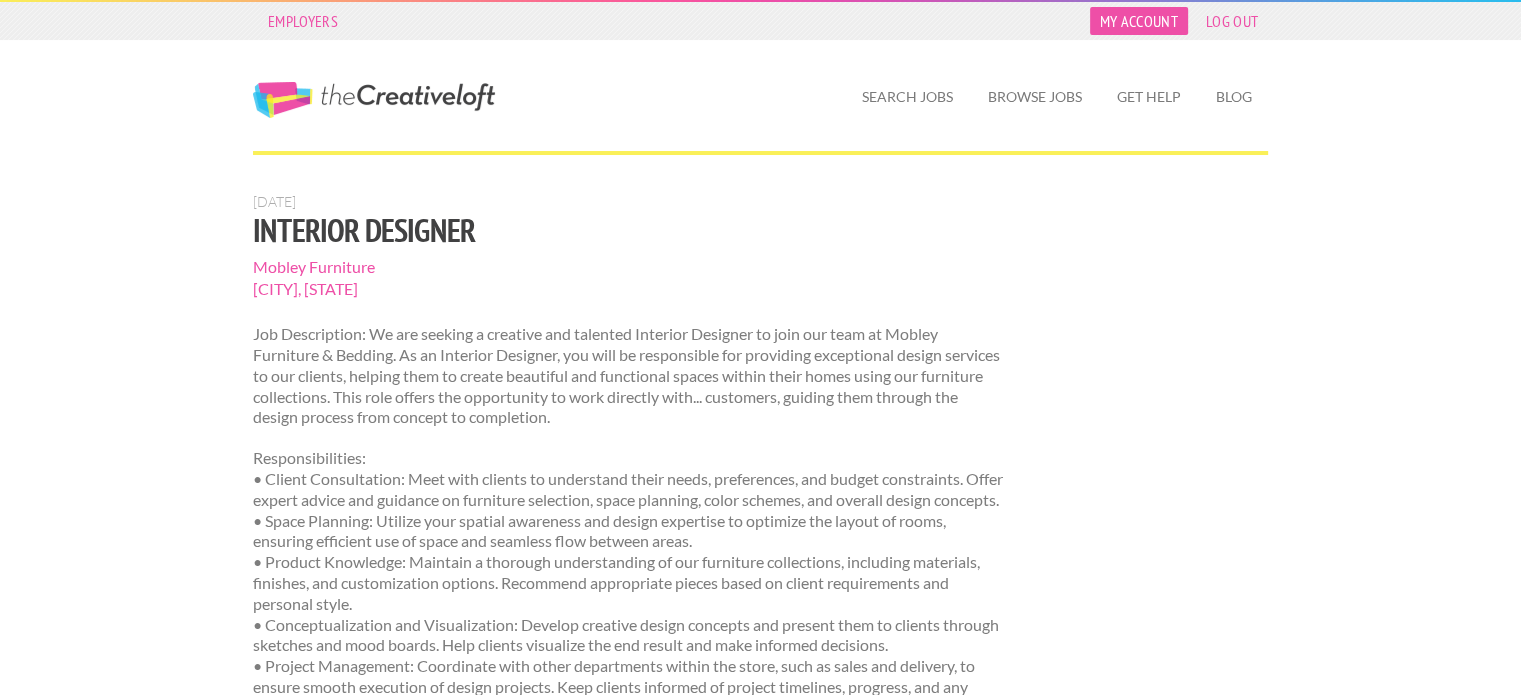 click on "My Account" at bounding box center [1139, 21] 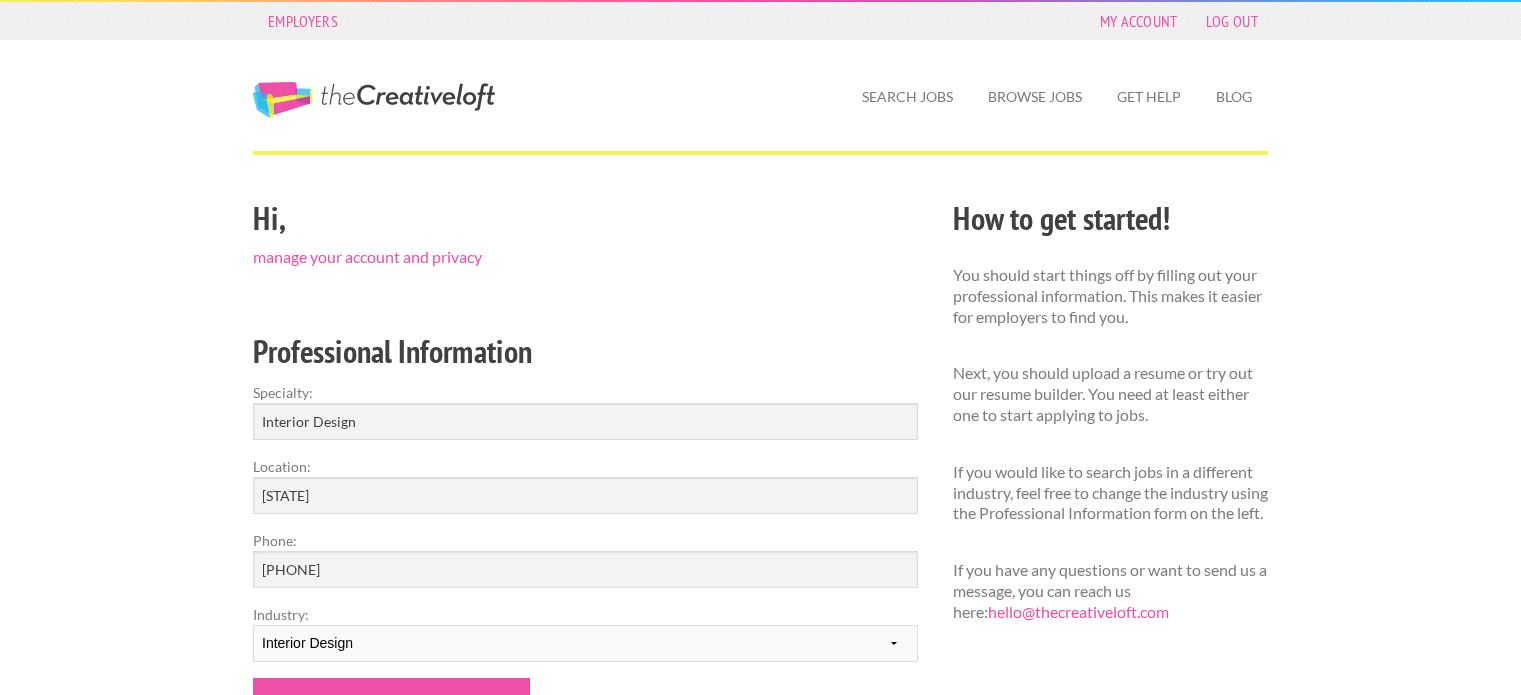 scroll, scrollTop: 0, scrollLeft: 0, axis: both 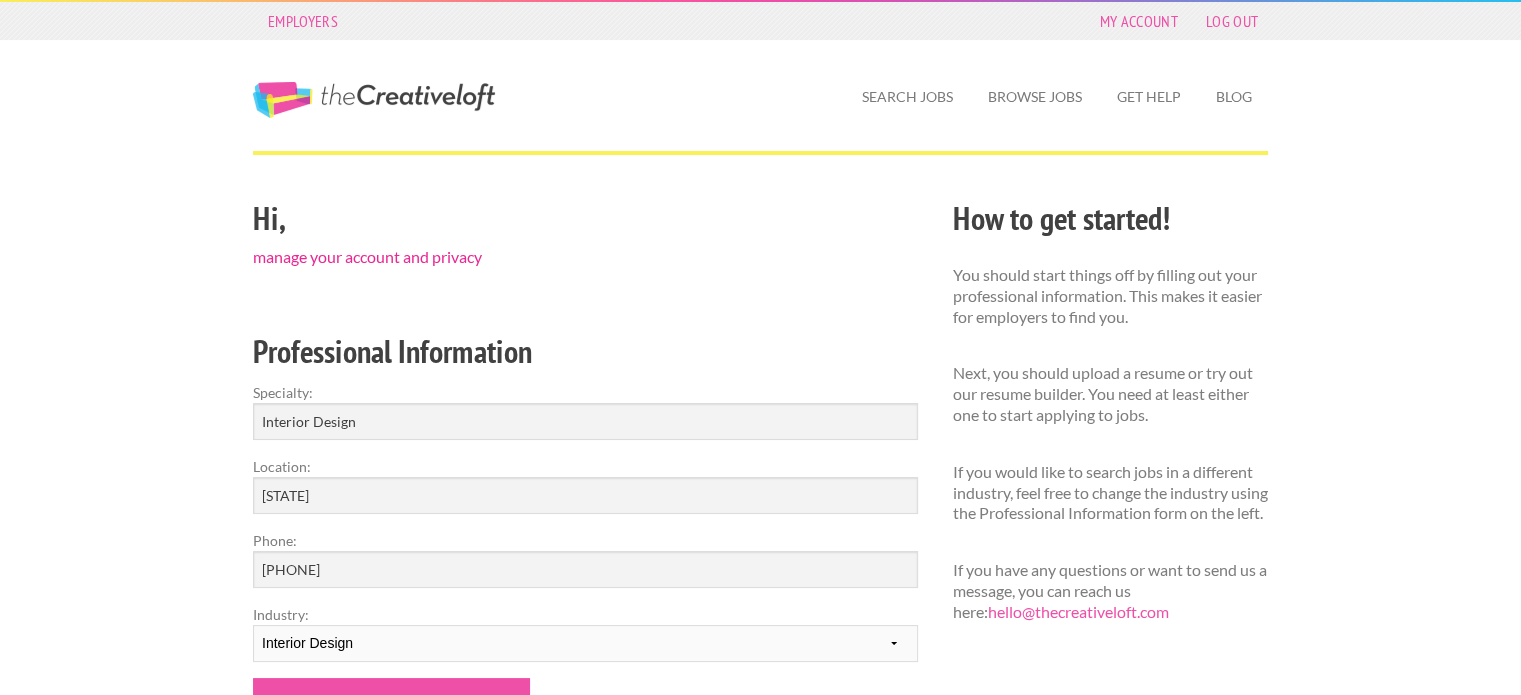 click on "manage your account and privacy" at bounding box center (367, 256) 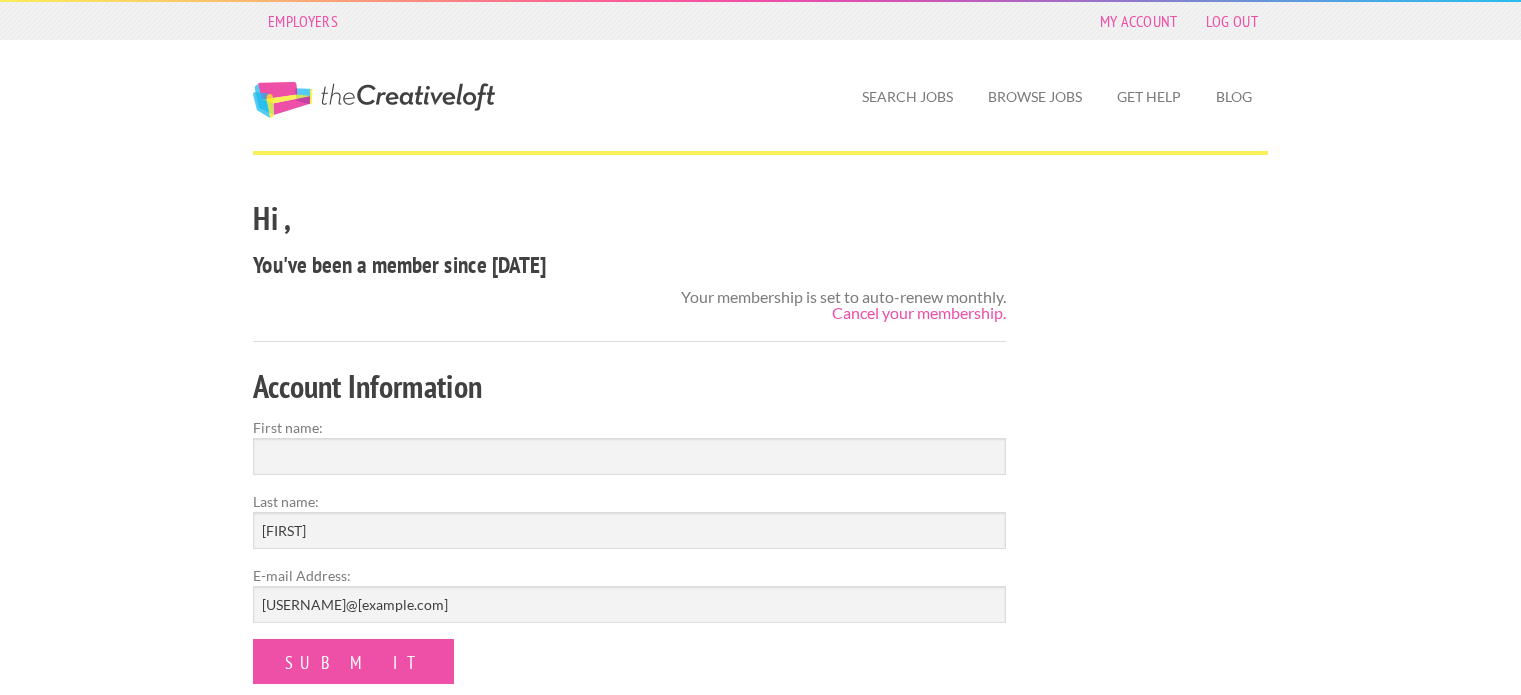 scroll, scrollTop: 0, scrollLeft: 0, axis: both 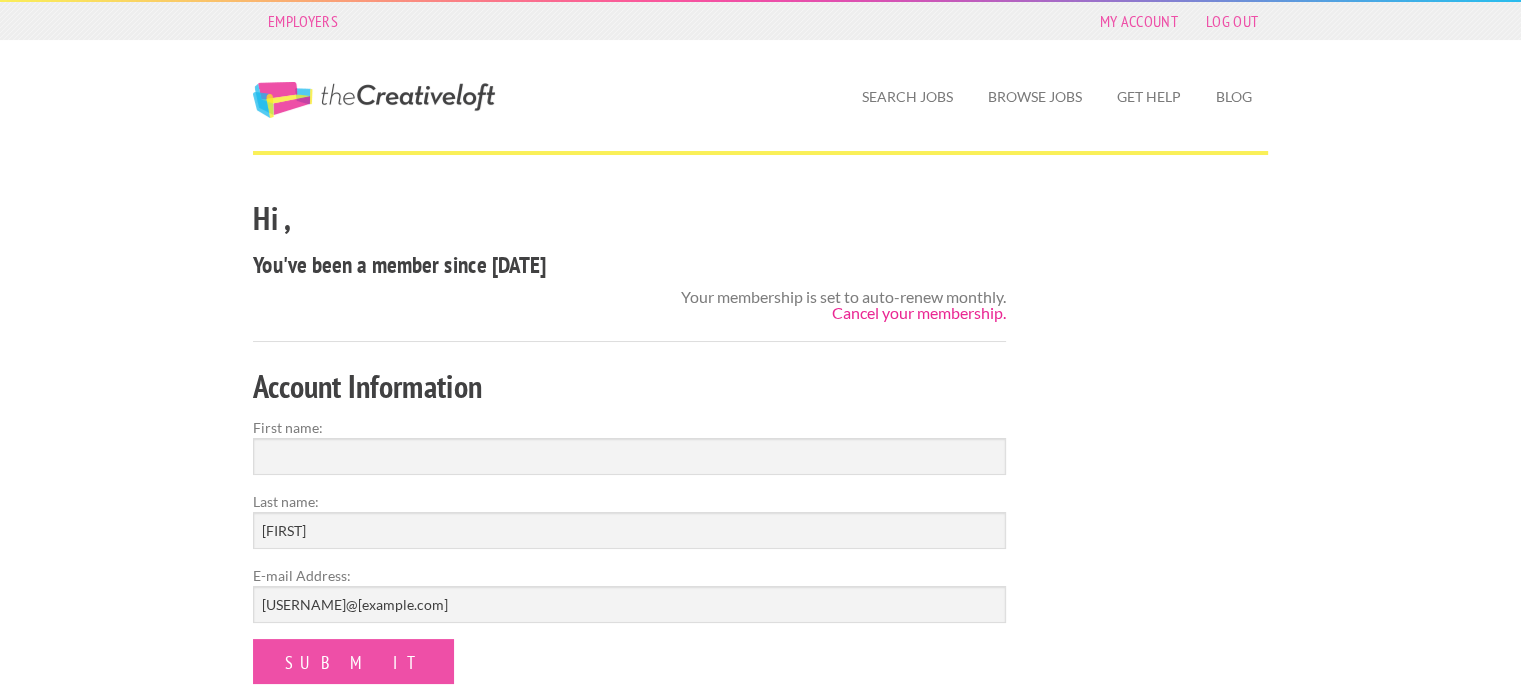 click on "Cancel your membership." at bounding box center (919, 312) 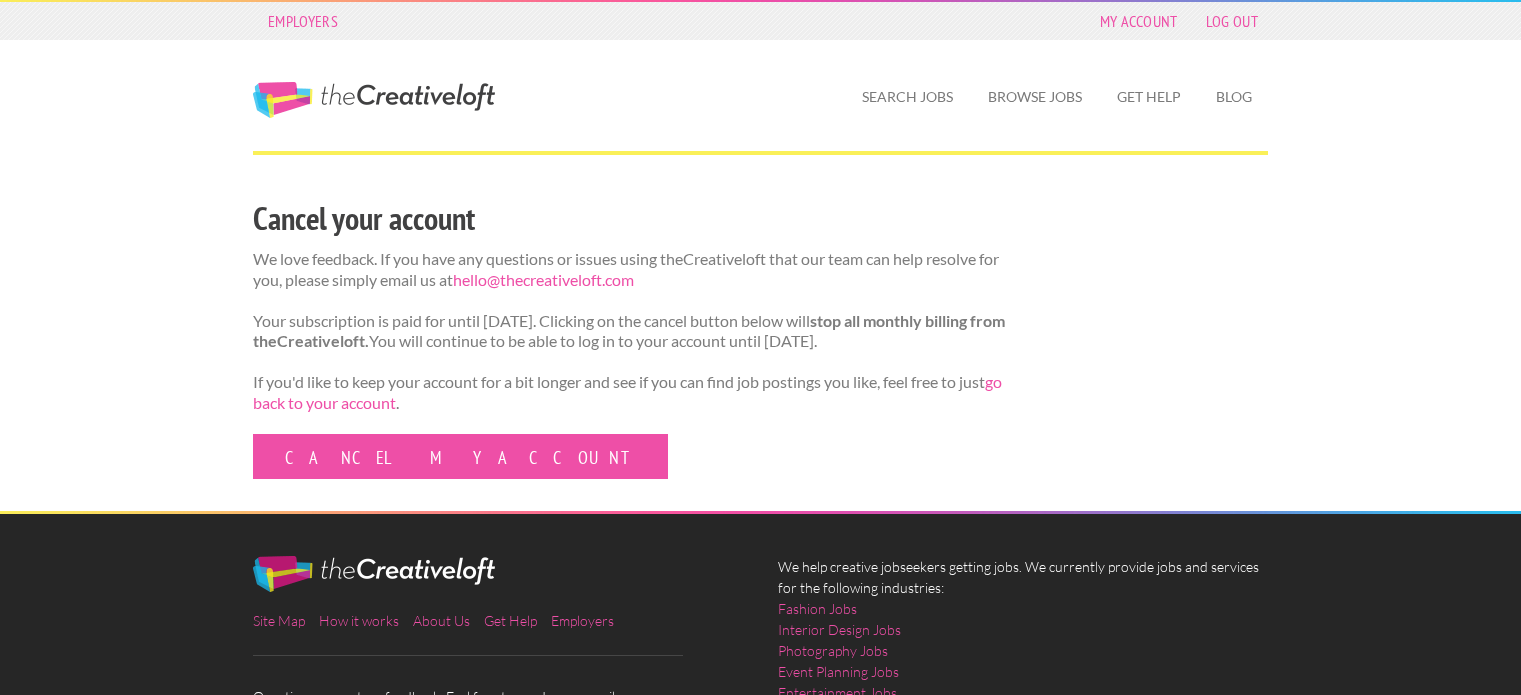 scroll, scrollTop: 0, scrollLeft: 0, axis: both 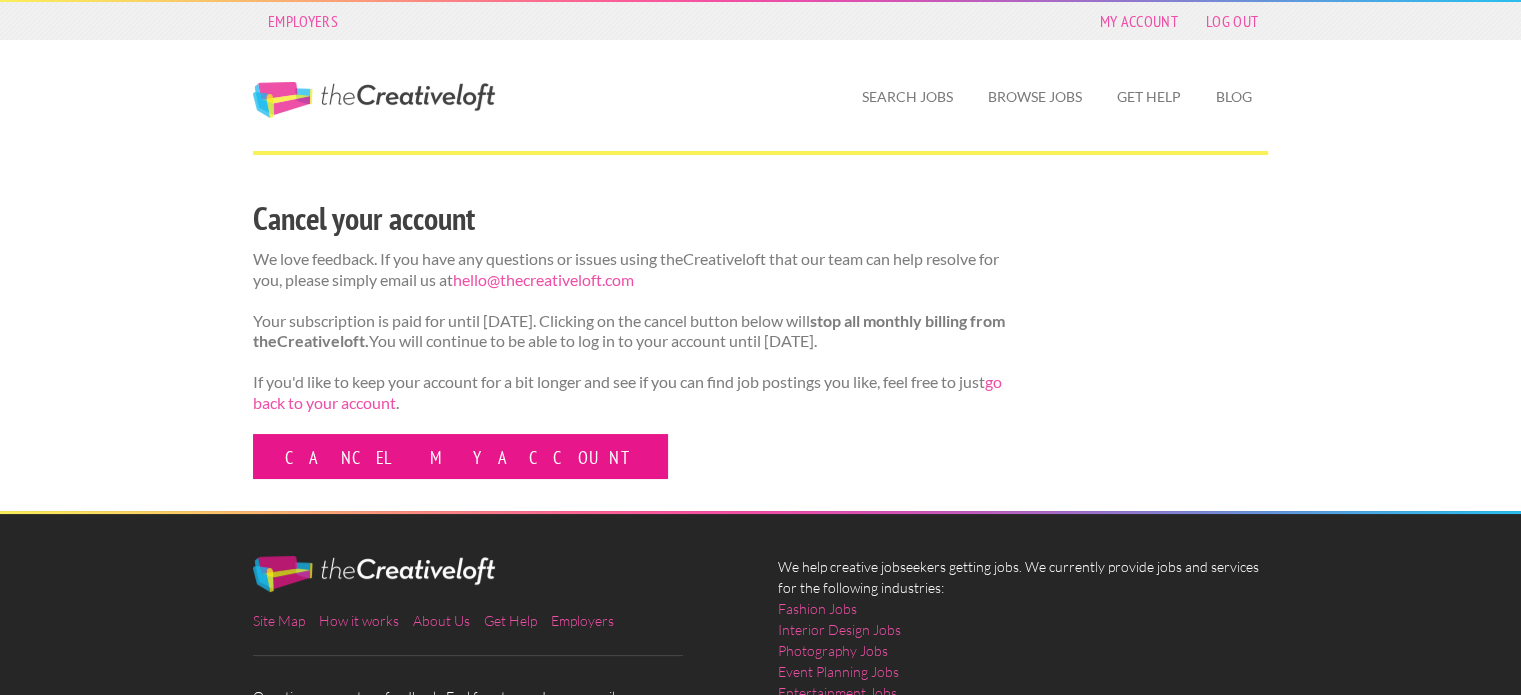 click on "Cancel my account" at bounding box center [460, 456] 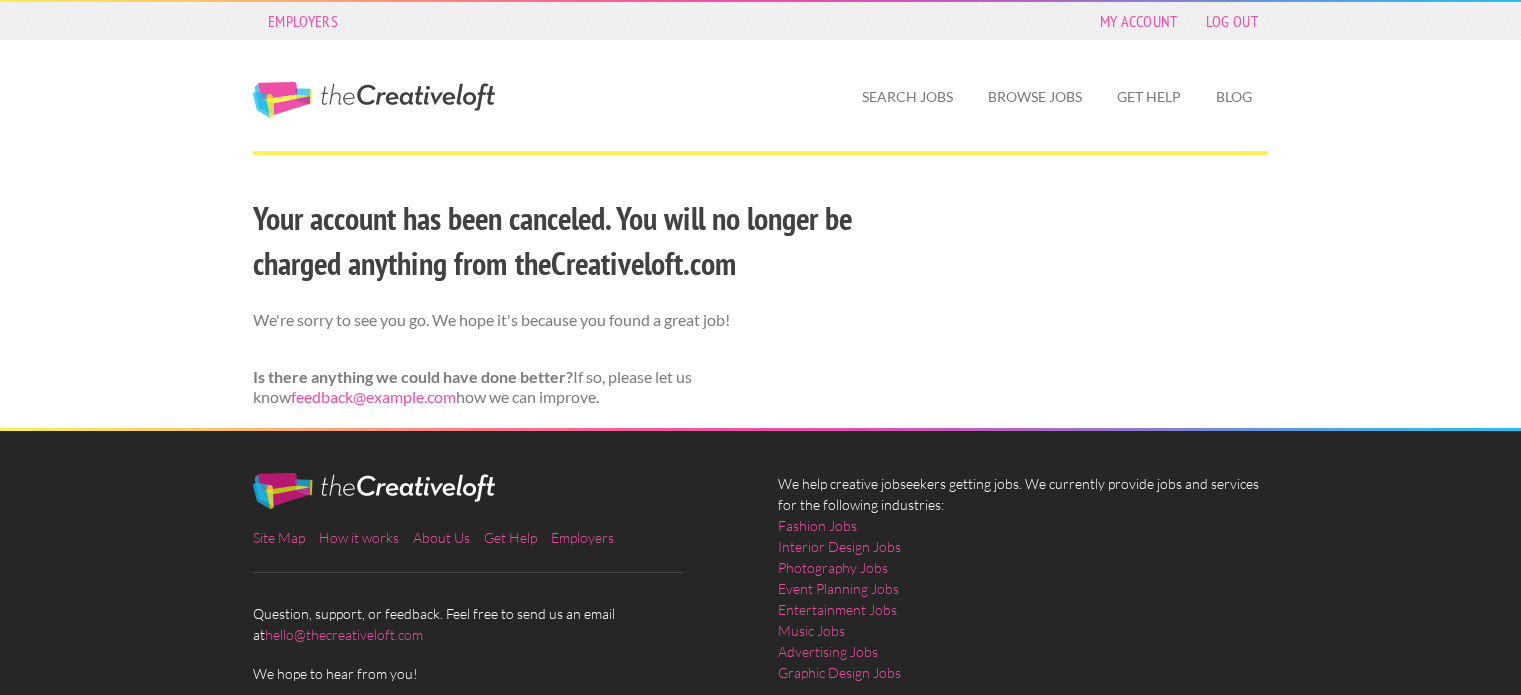 scroll, scrollTop: 0, scrollLeft: 0, axis: both 